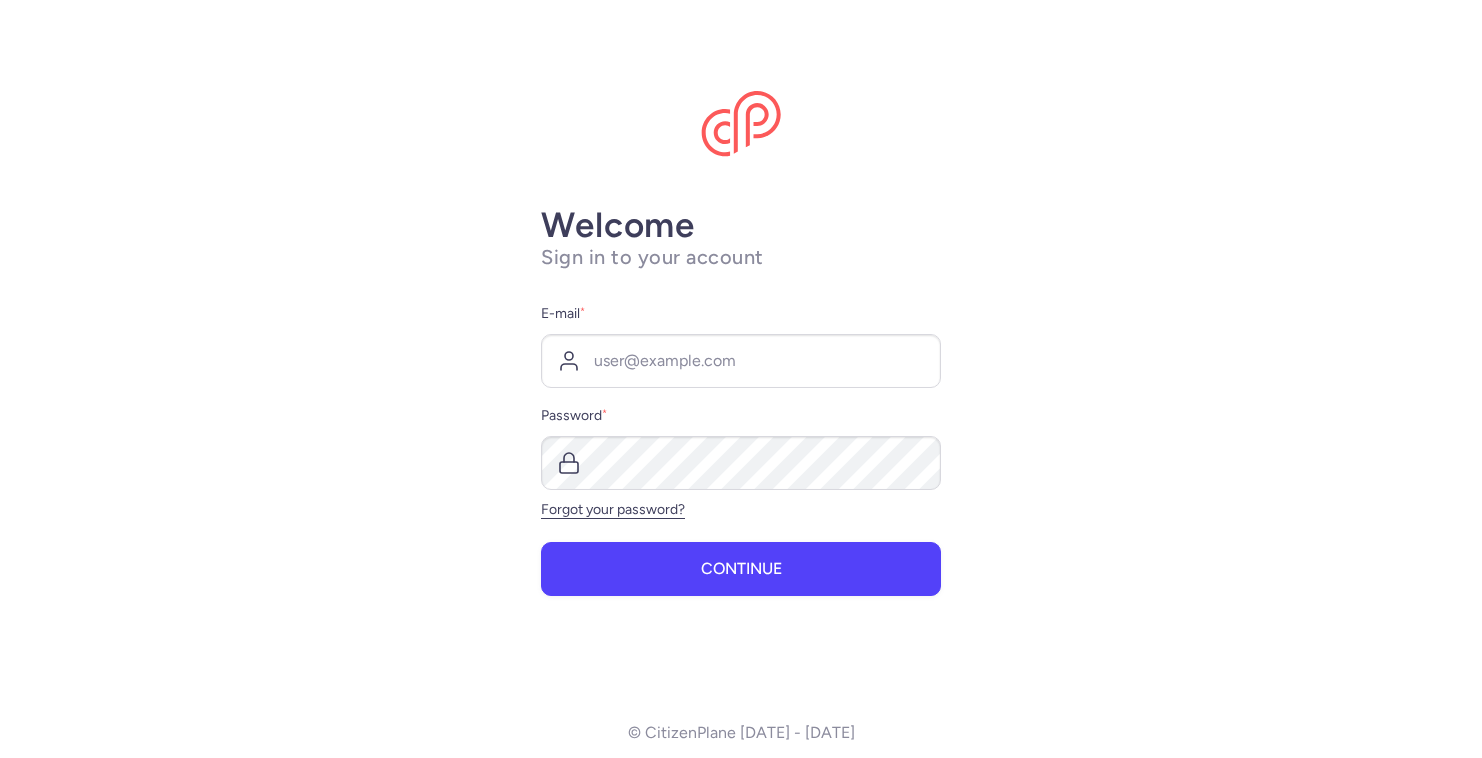 scroll, scrollTop: 0, scrollLeft: 0, axis: both 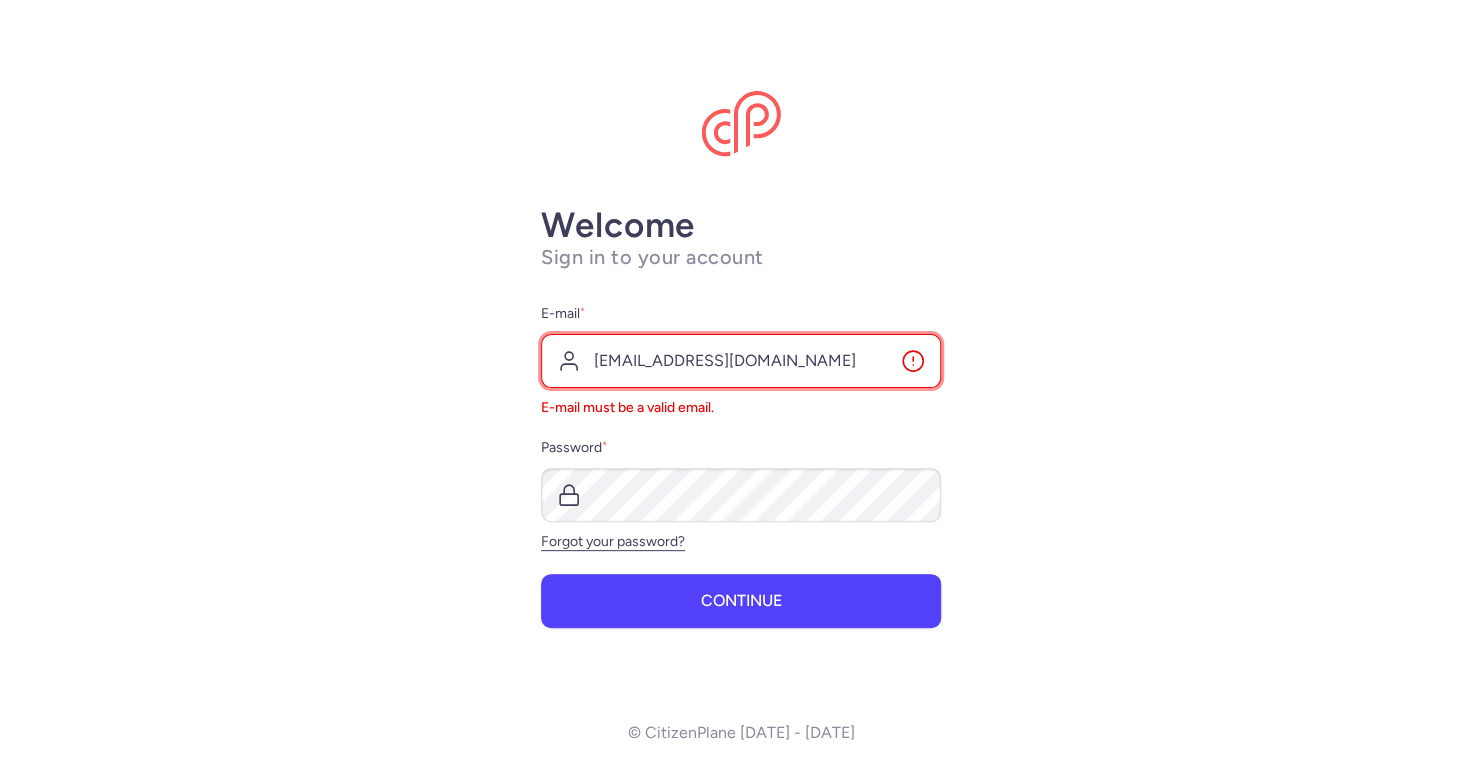 type on "[EMAIL_ADDRESS][DOMAIN_NAME]" 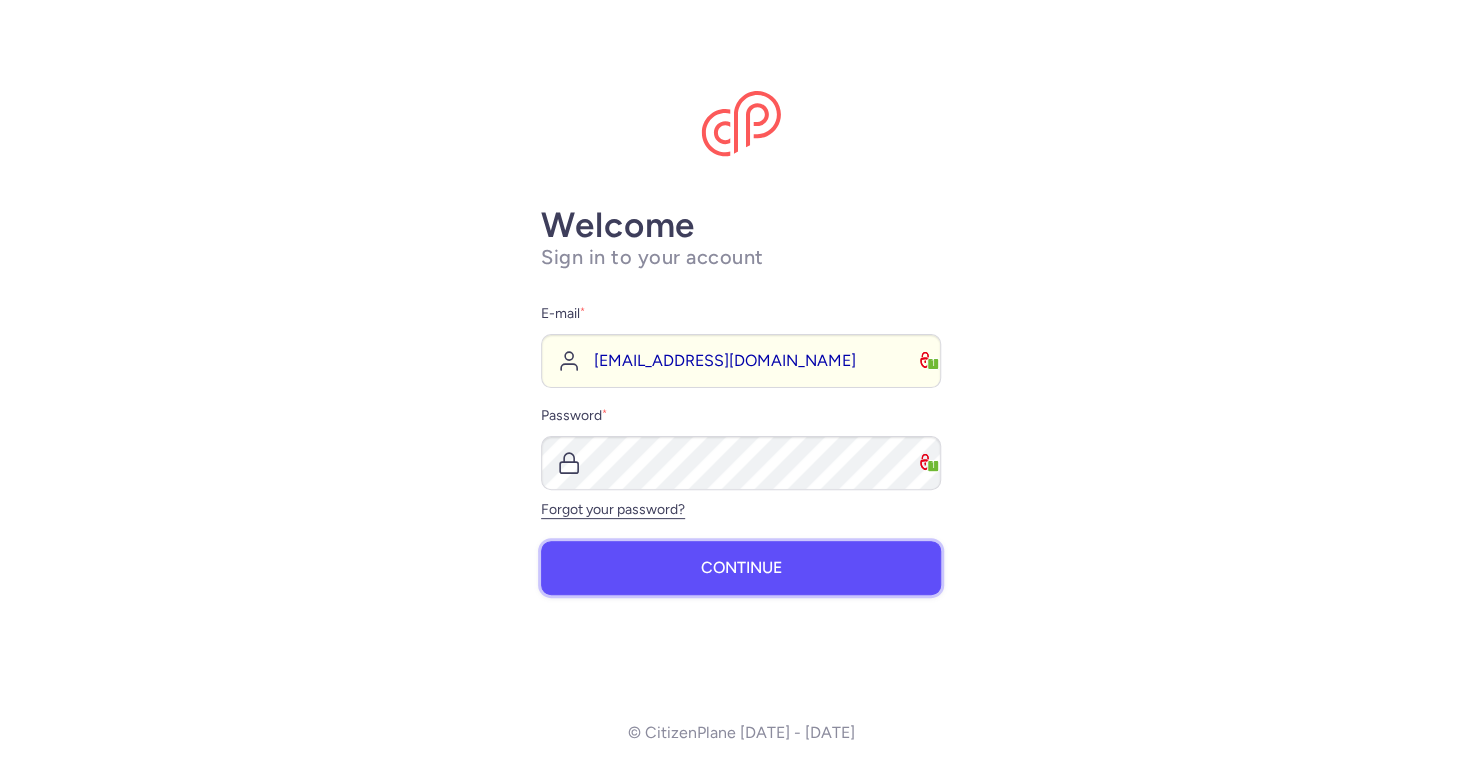click on "Continue" at bounding box center (741, 568) 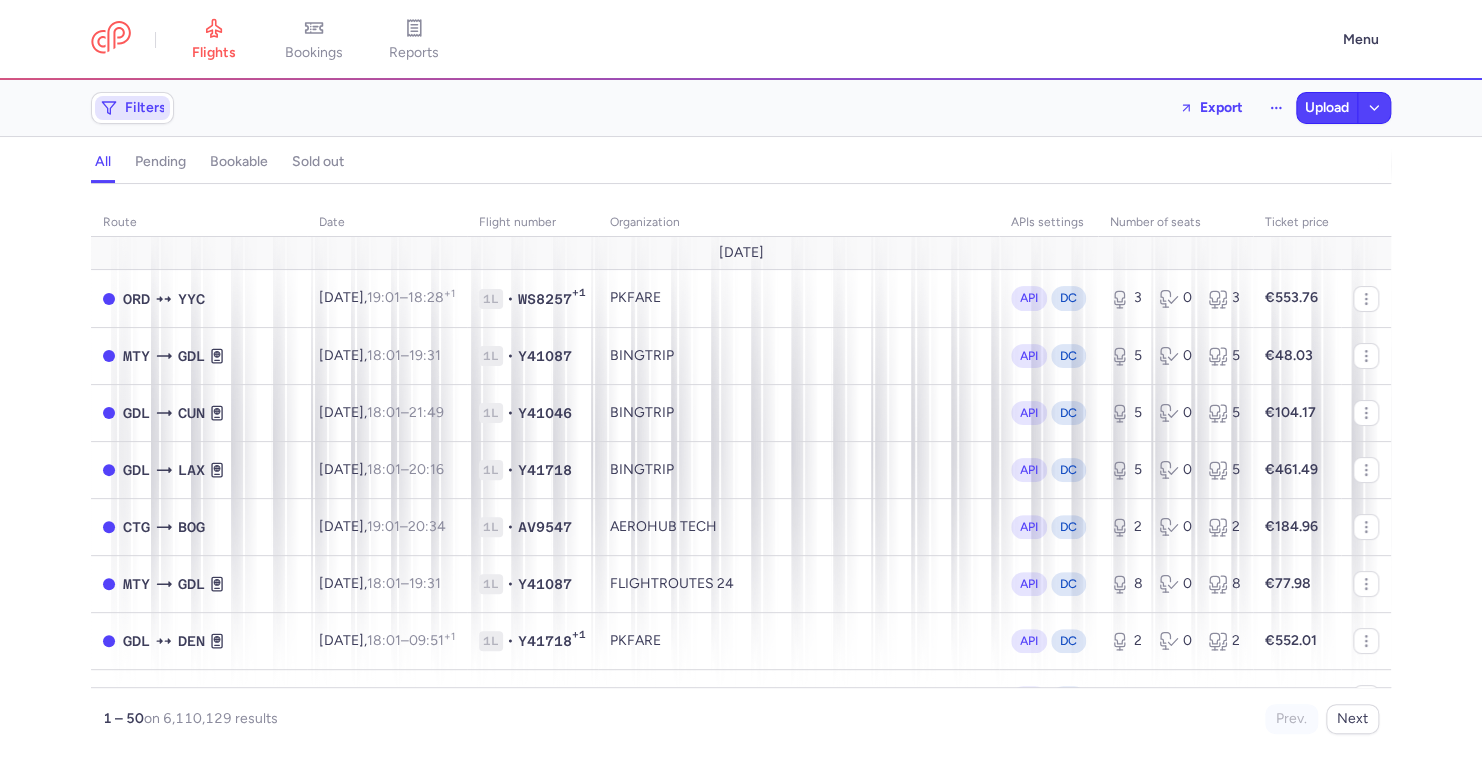click on "Filters" at bounding box center [132, 108] 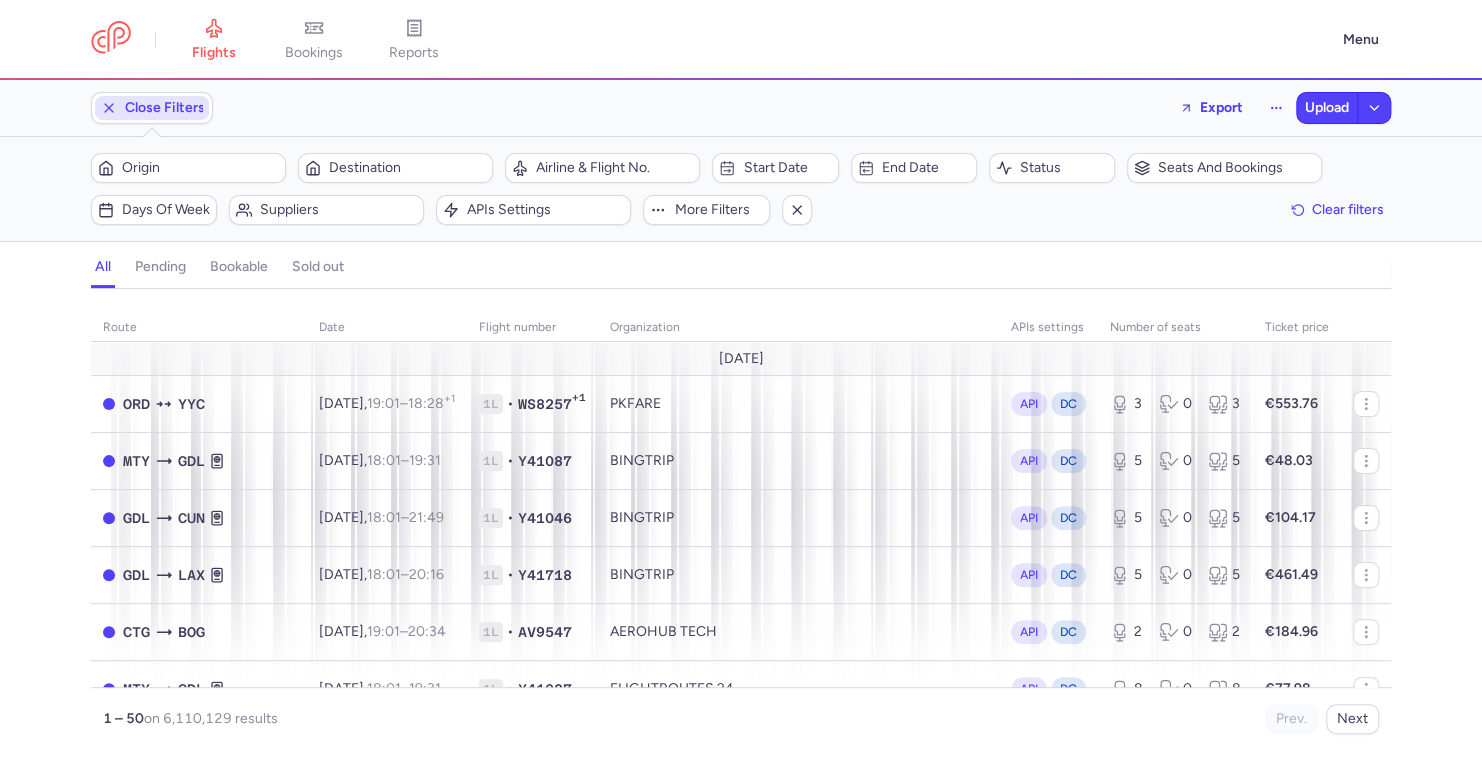 scroll, scrollTop: 0, scrollLeft: 0, axis: both 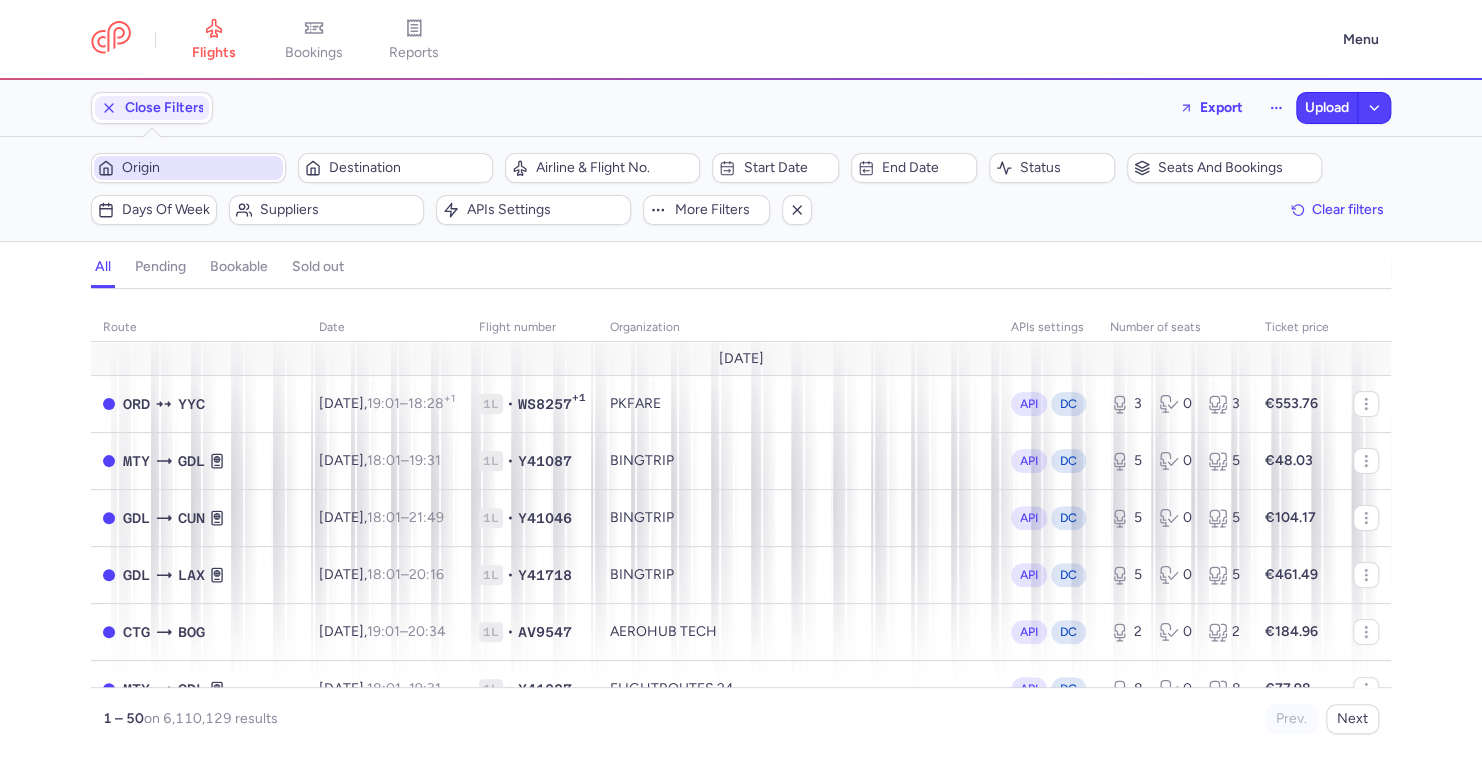 click on "Origin" at bounding box center [200, 168] 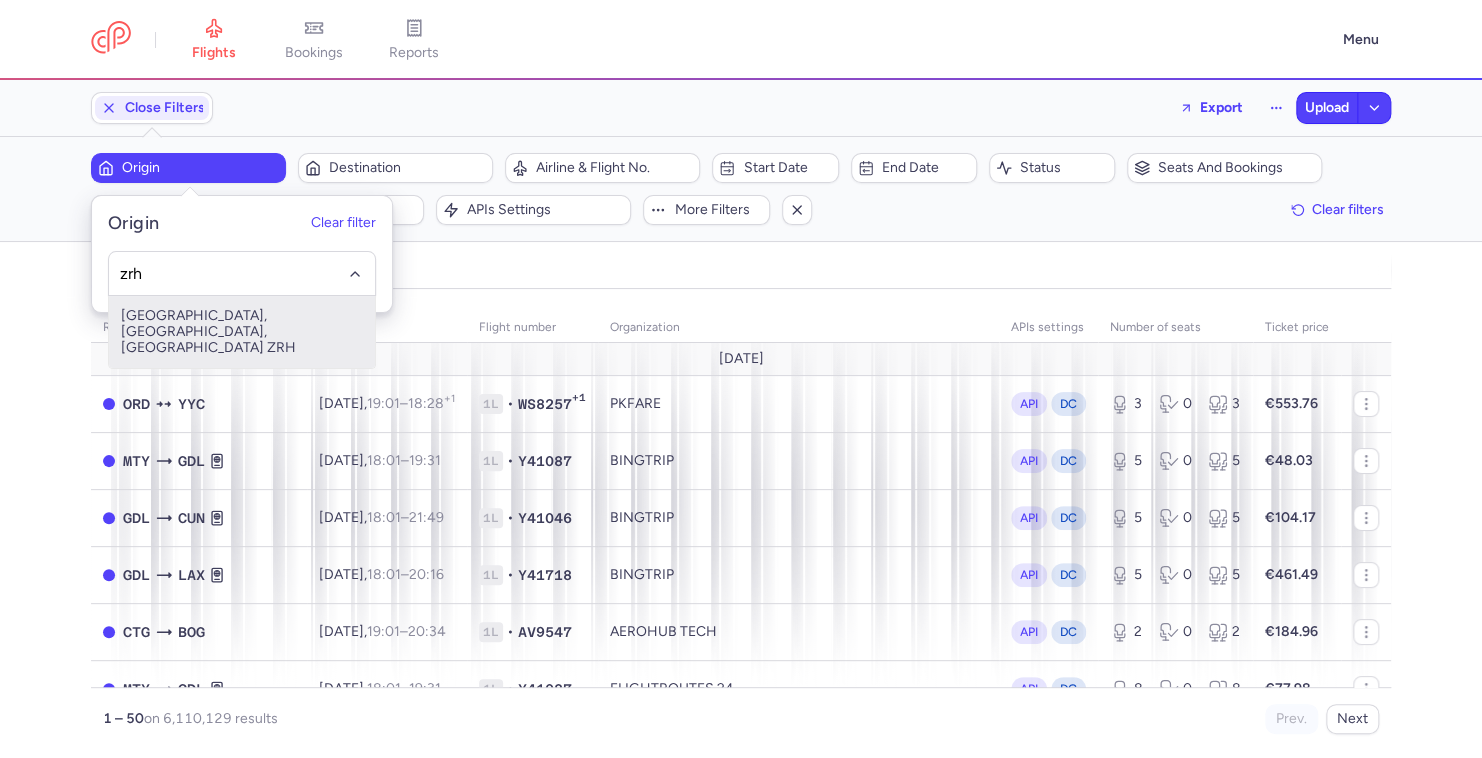 click on "Zurich, Zürich, Switzerland ZRH" at bounding box center [242, 332] 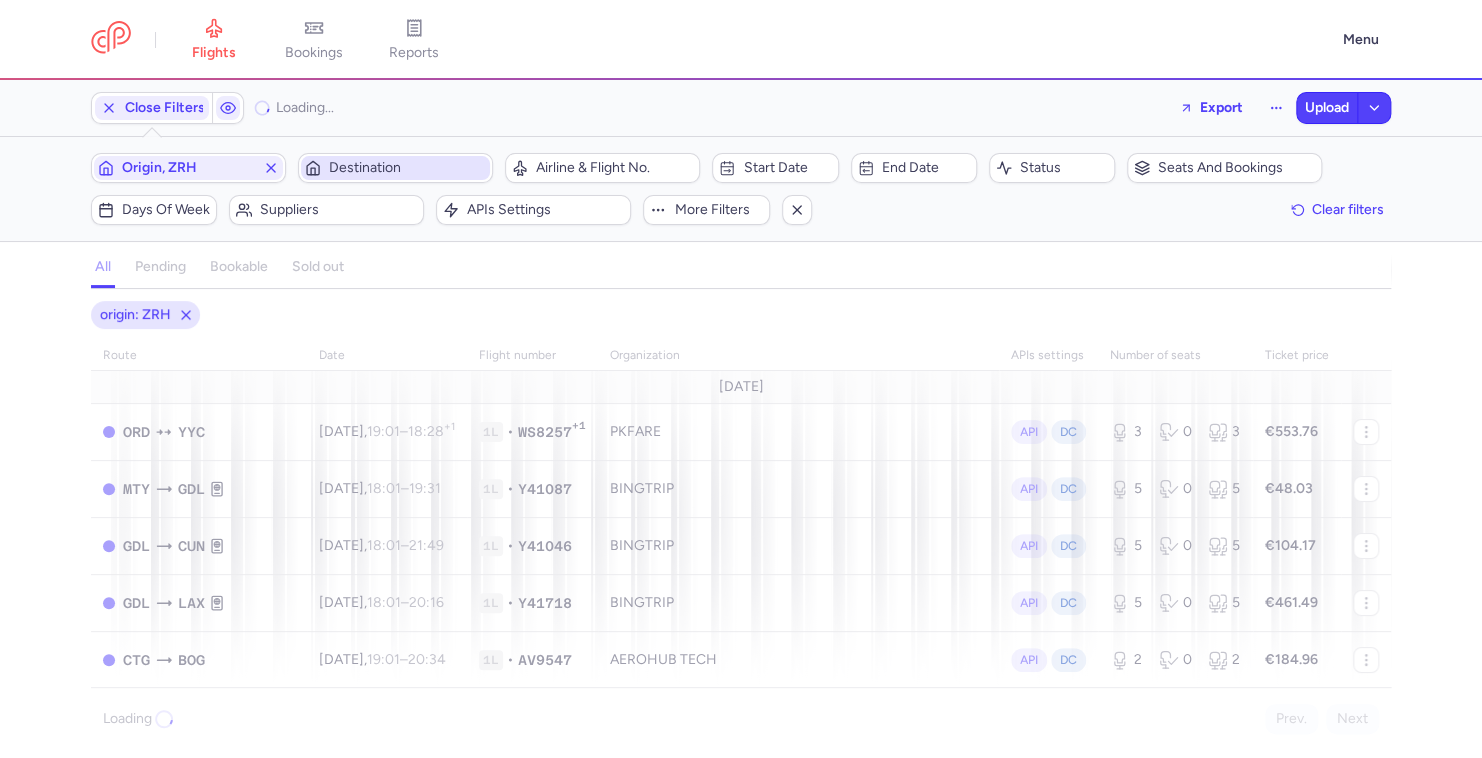 click on "Destination" at bounding box center [407, 168] 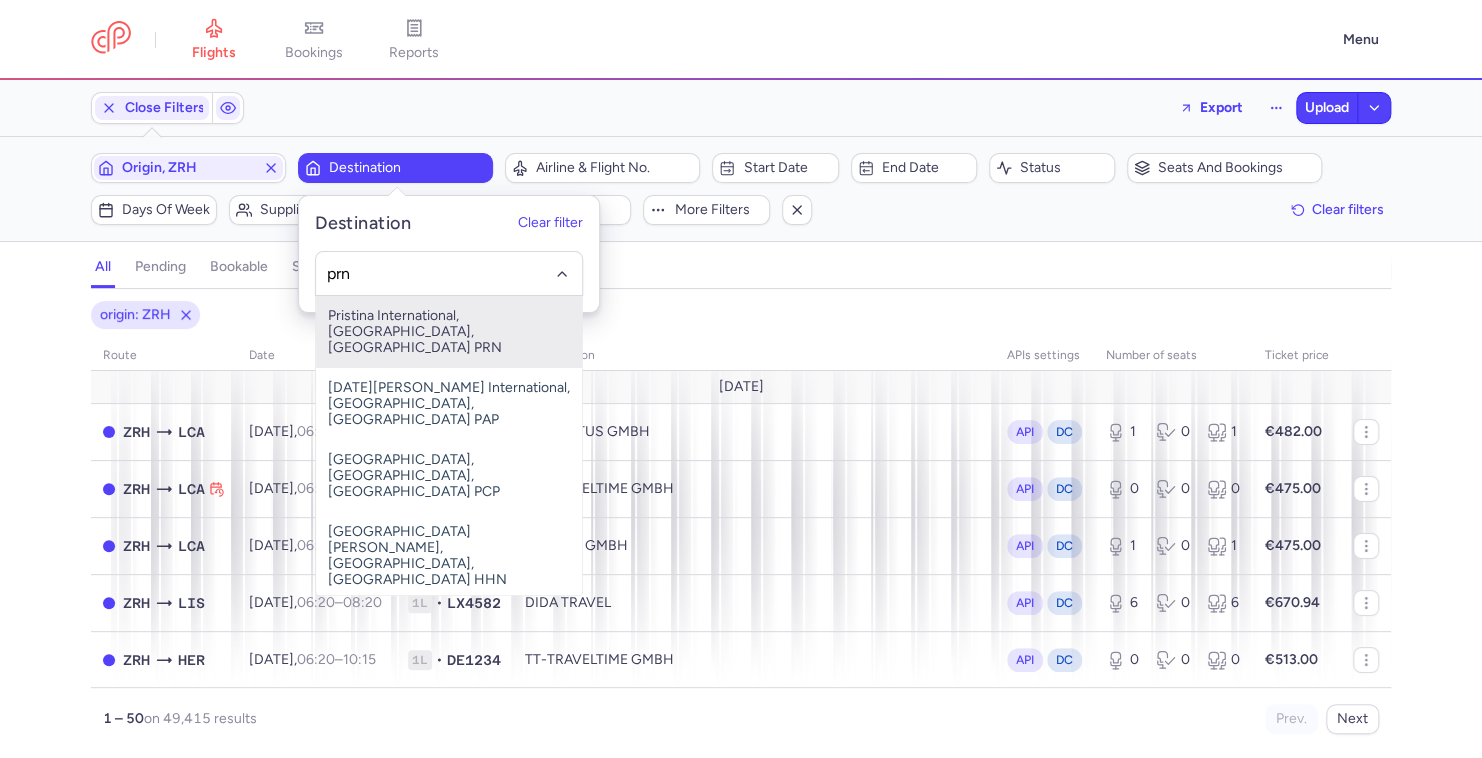 click on "Pristina International, Pristina, Kosovo PRN" at bounding box center [449, 332] 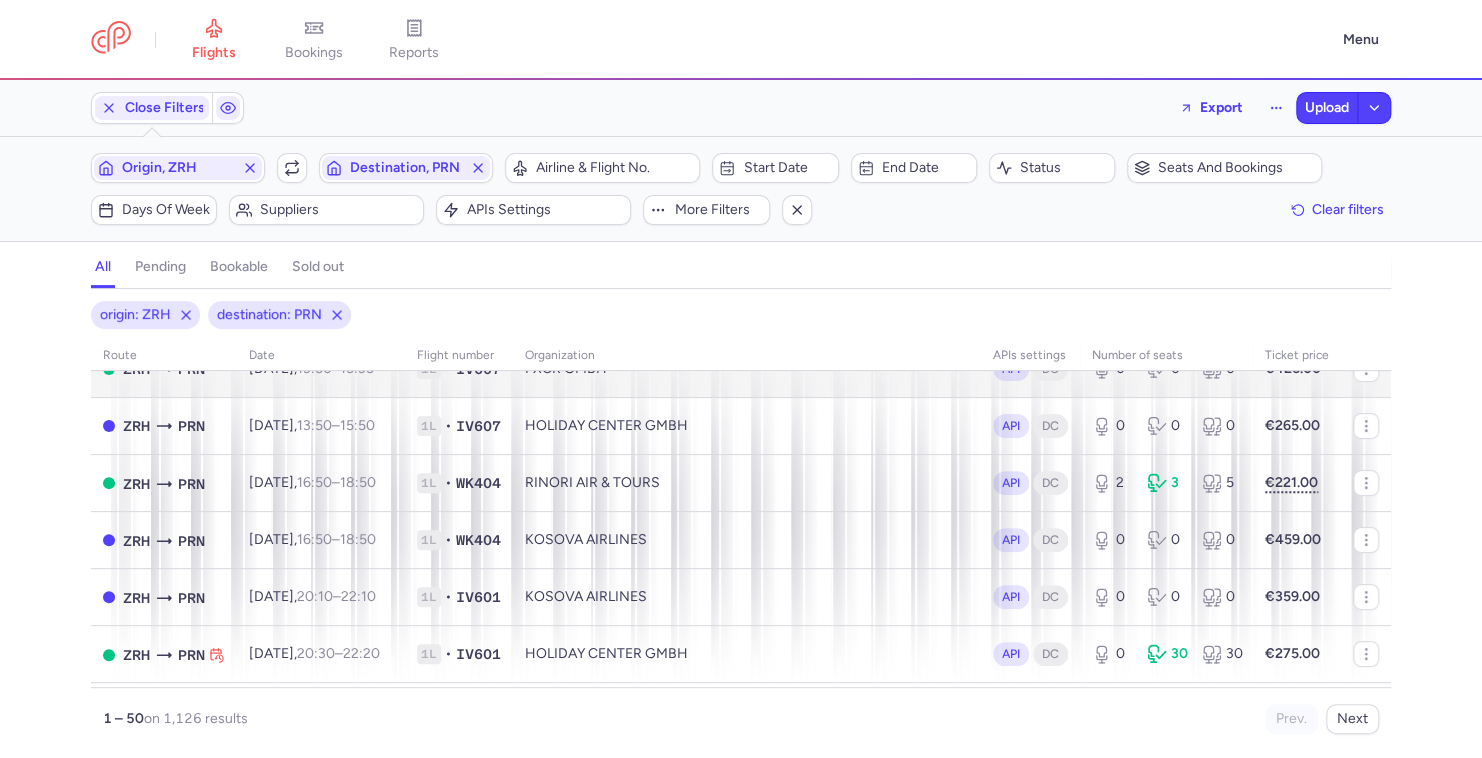 scroll, scrollTop: 292, scrollLeft: 0, axis: vertical 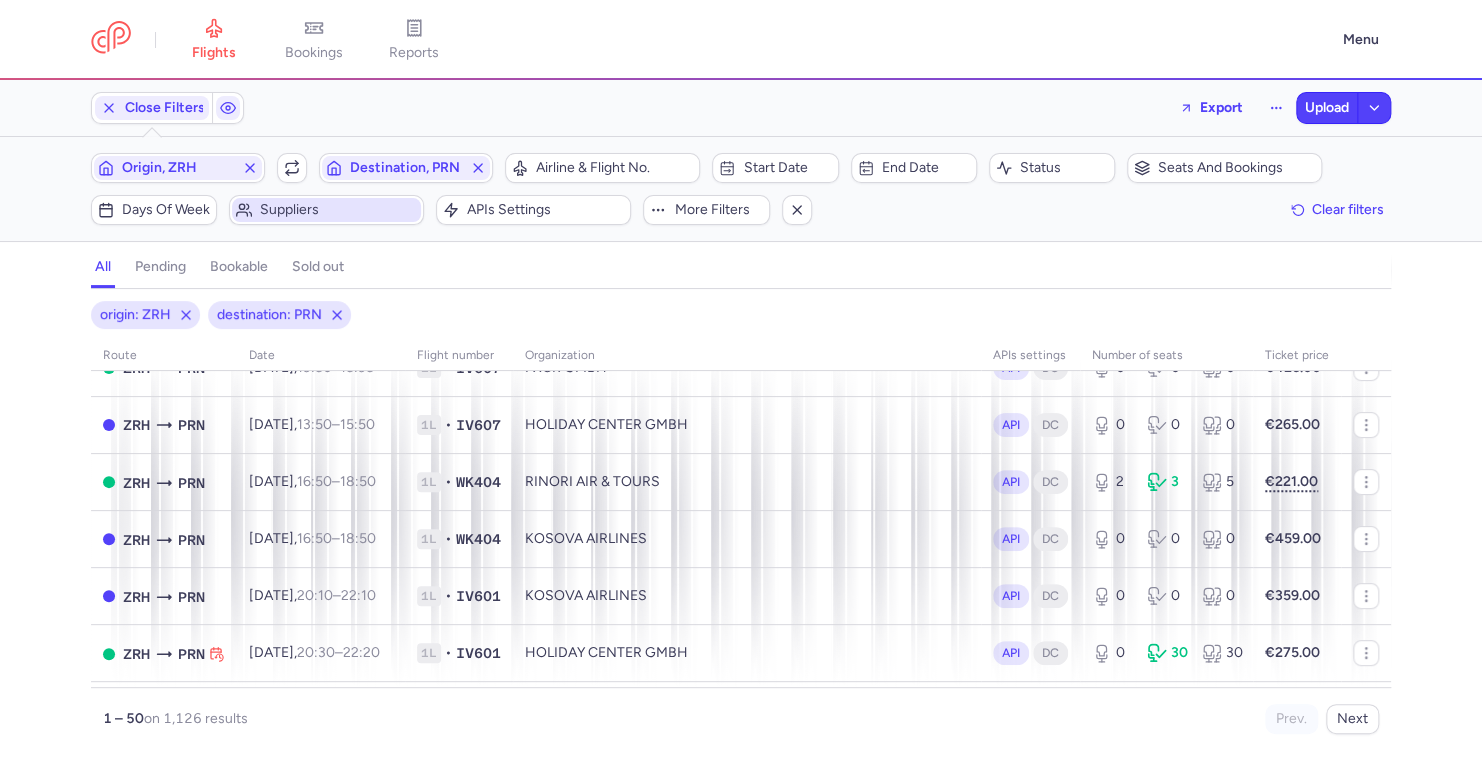 click on "Suppliers" at bounding box center (338, 210) 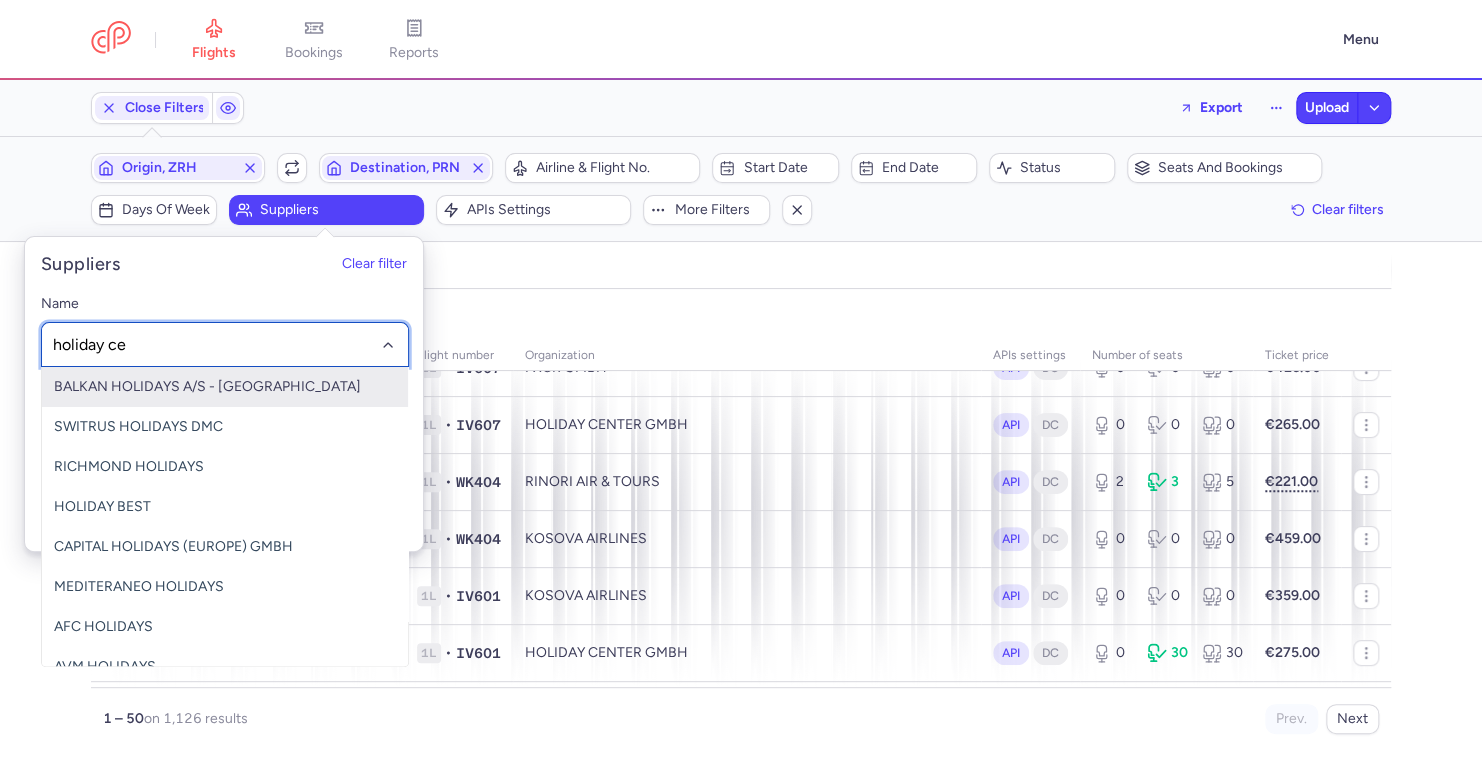 type on "holiday cen" 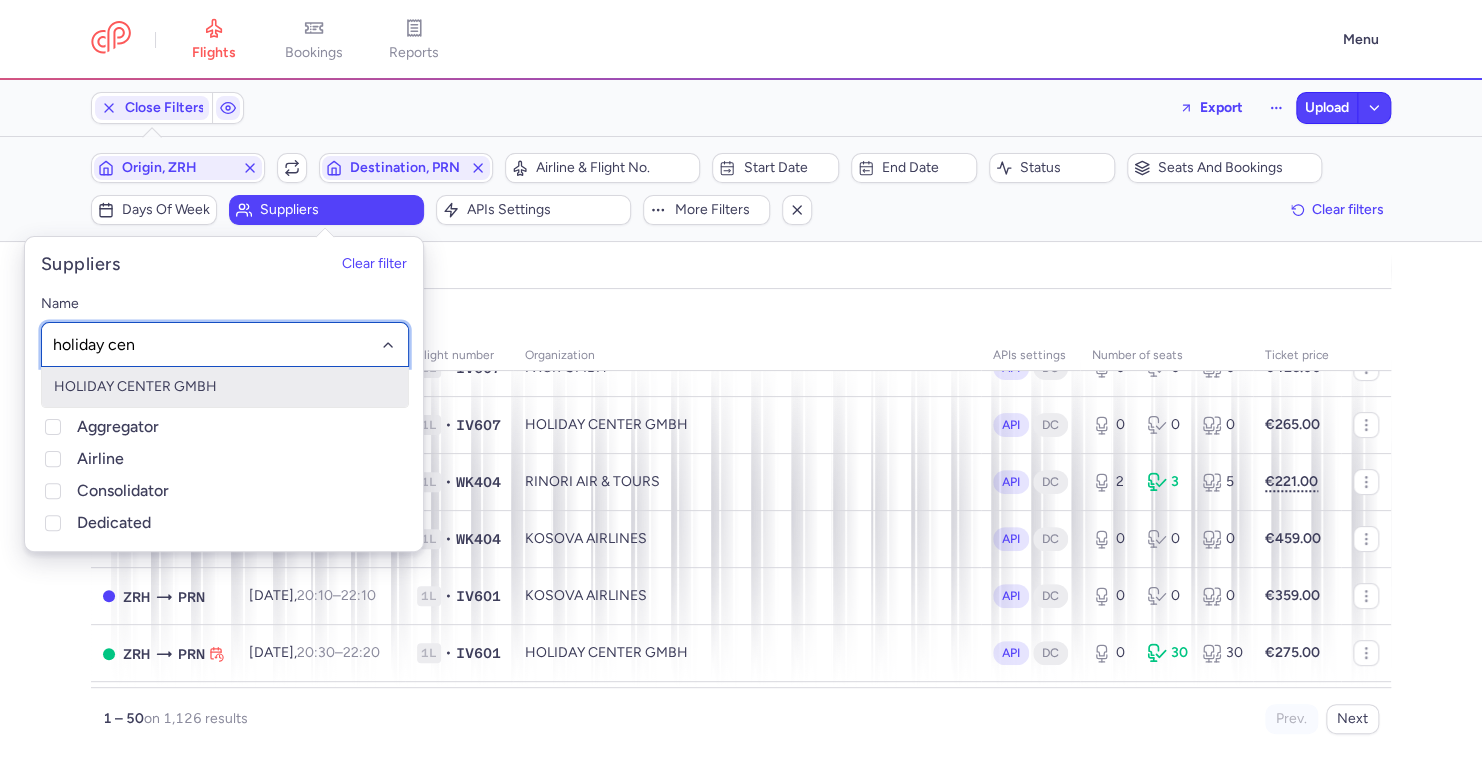 click on "HOLIDAY CENTER GMBH" at bounding box center [225, 387] 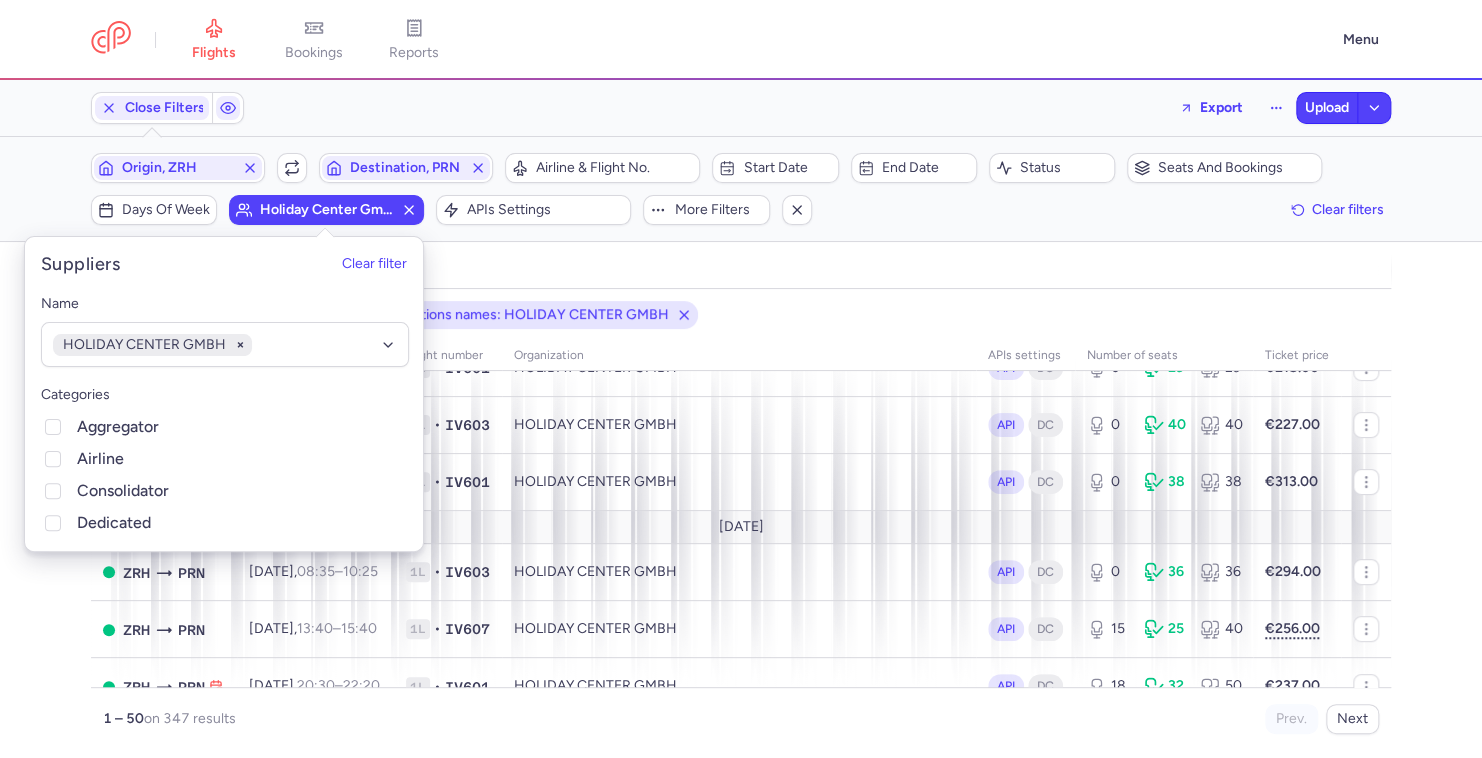 click on "all pending bookable sold out 3" at bounding box center [741, 267] 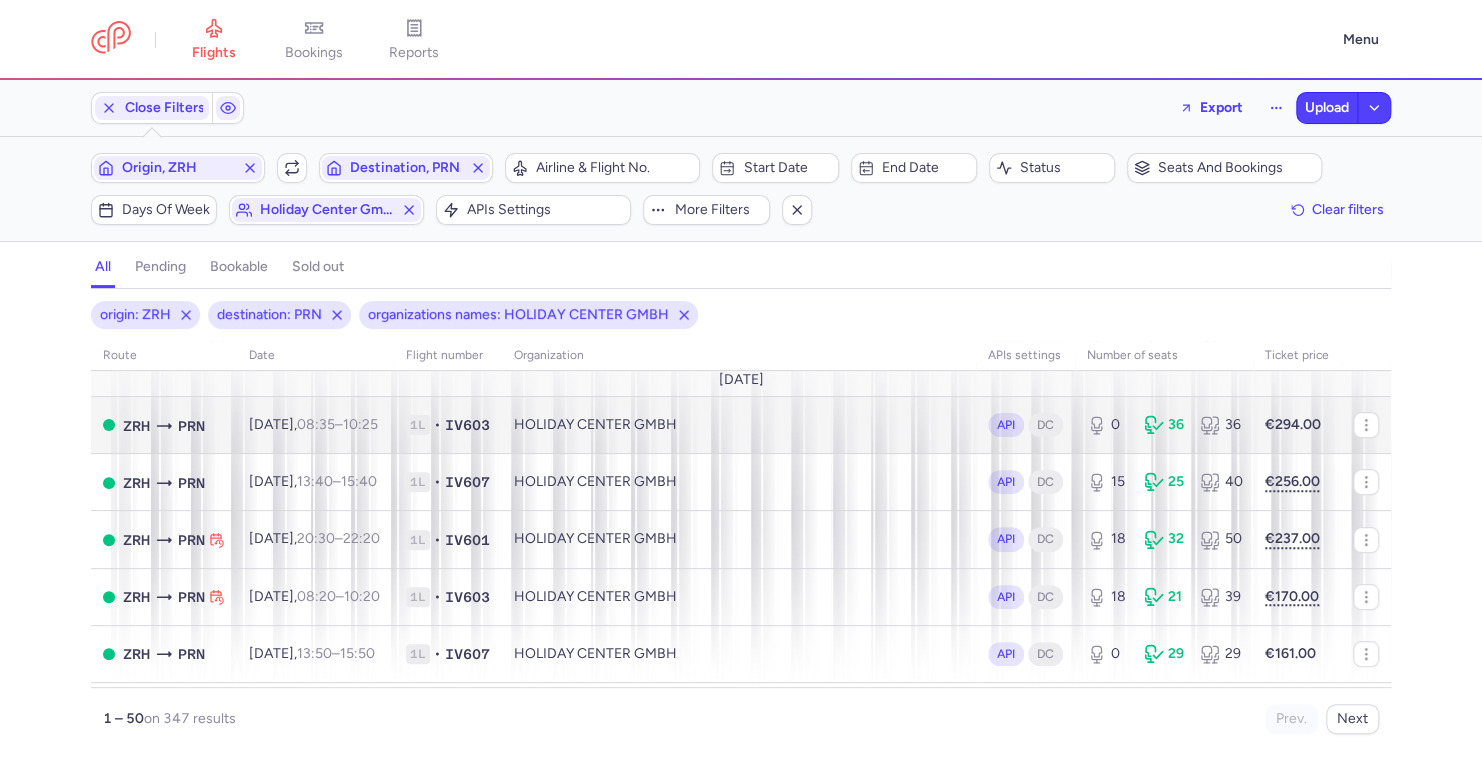 scroll, scrollTop: 448, scrollLeft: 0, axis: vertical 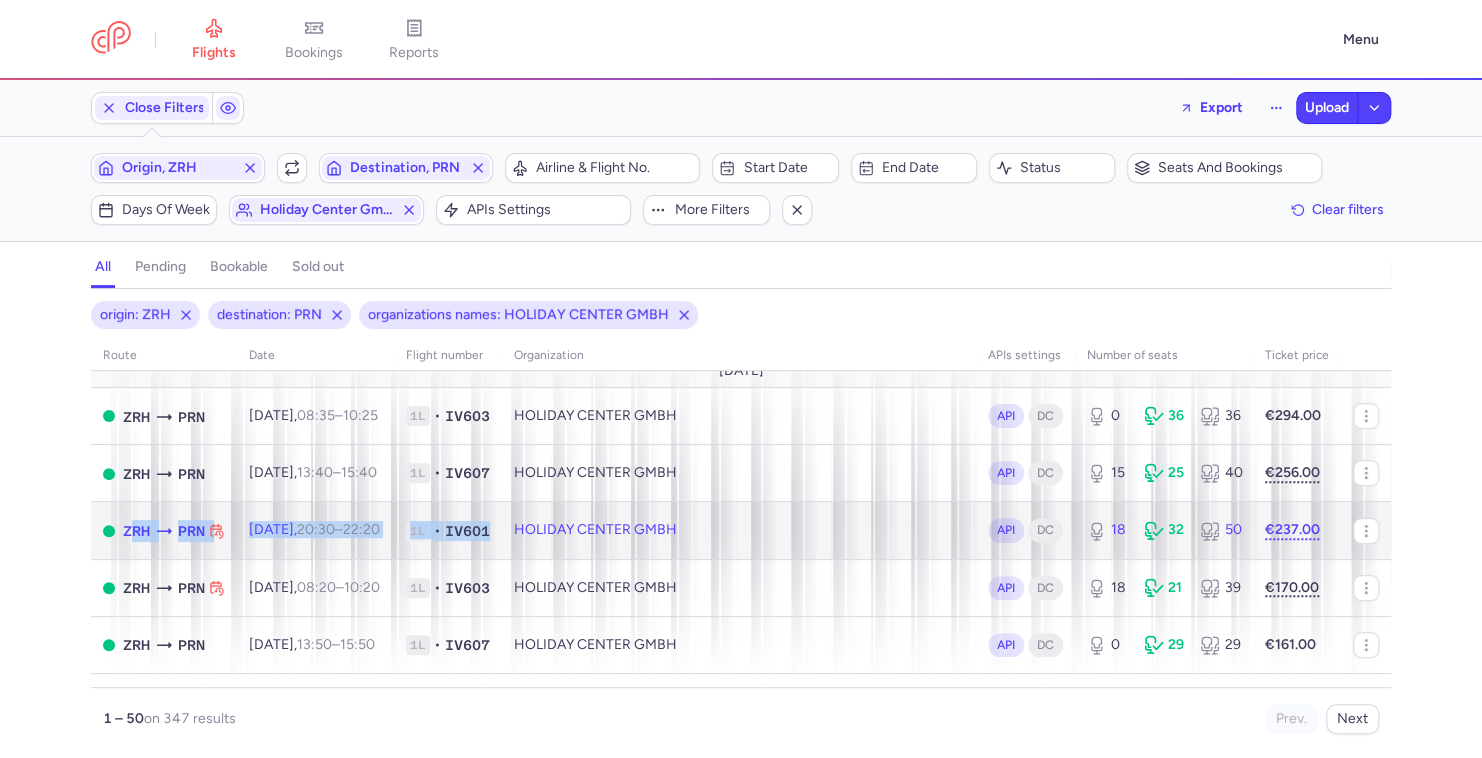 drag, startPoint x: 118, startPoint y: 523, endPoint x: 528, endPoint y: 528, distance: 410.0305 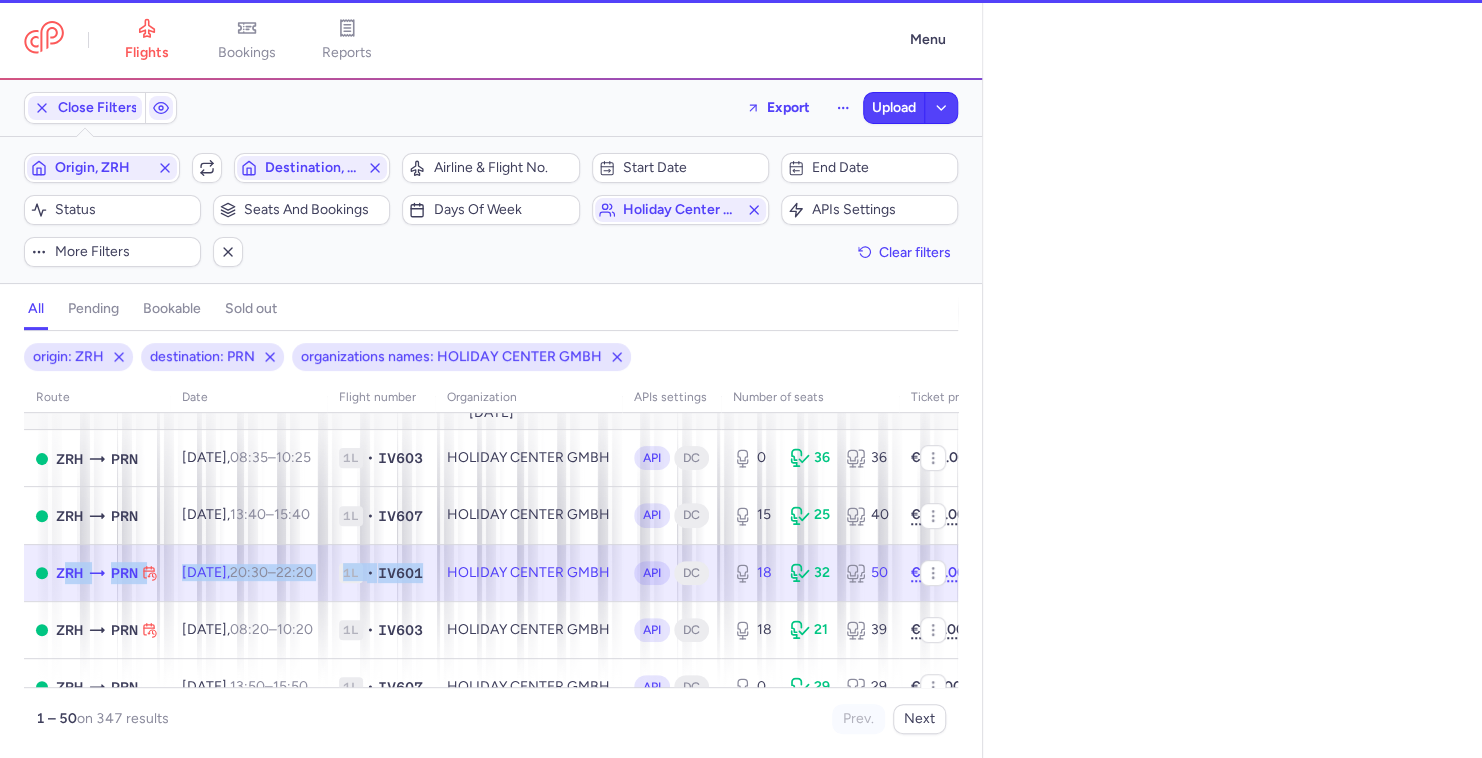 select on "hours" 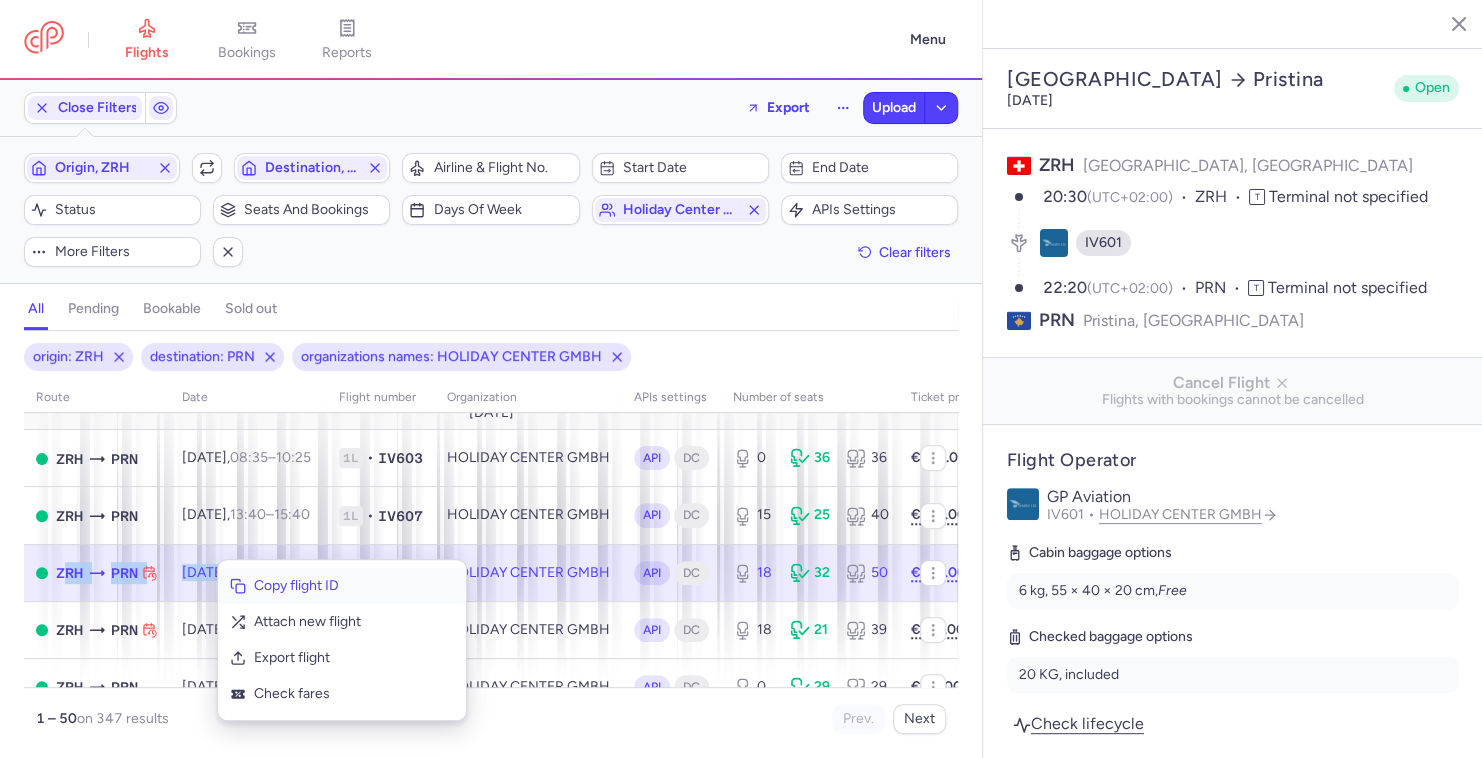 click on "Copy flight ID" 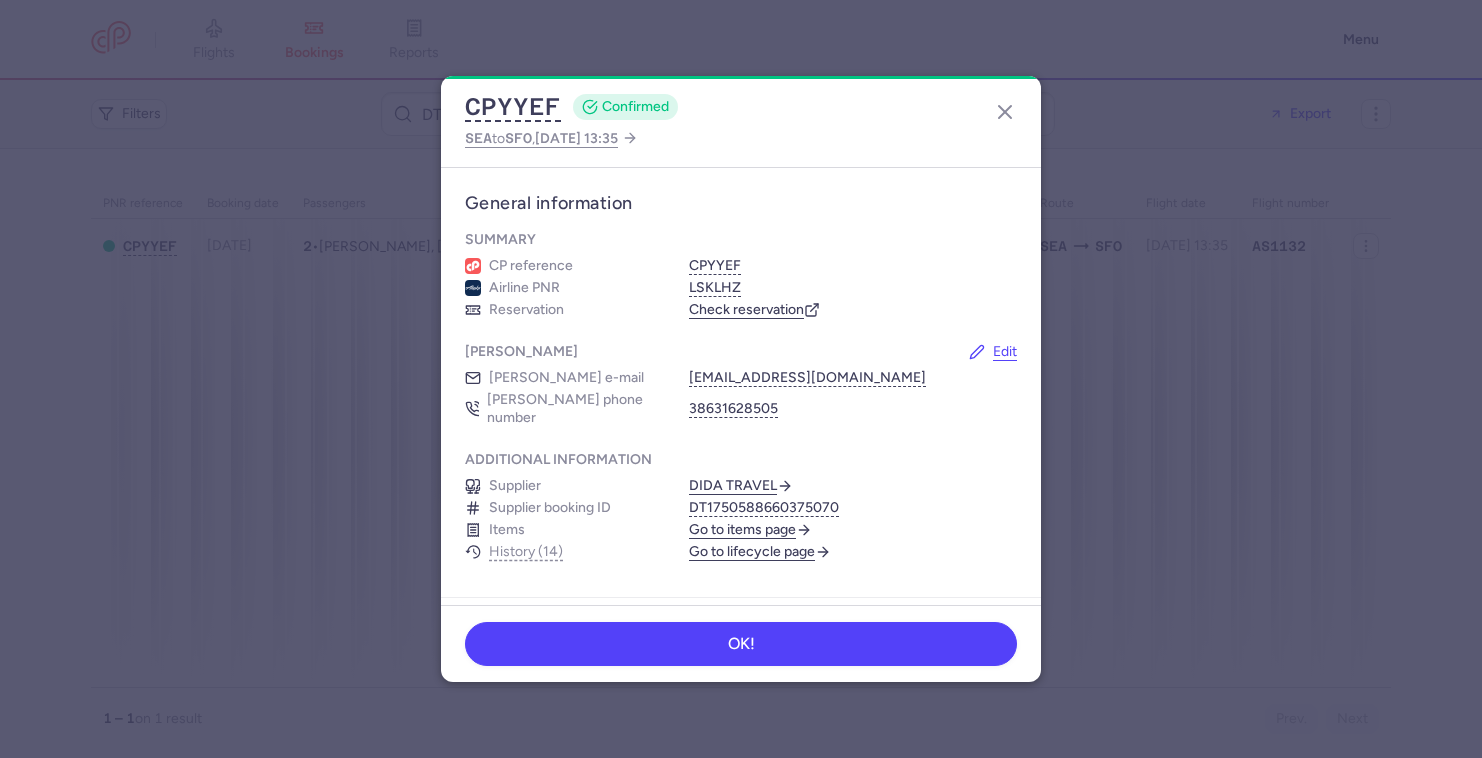 scroll, scrollTop: 0, scrollLeft: 0, axis: both 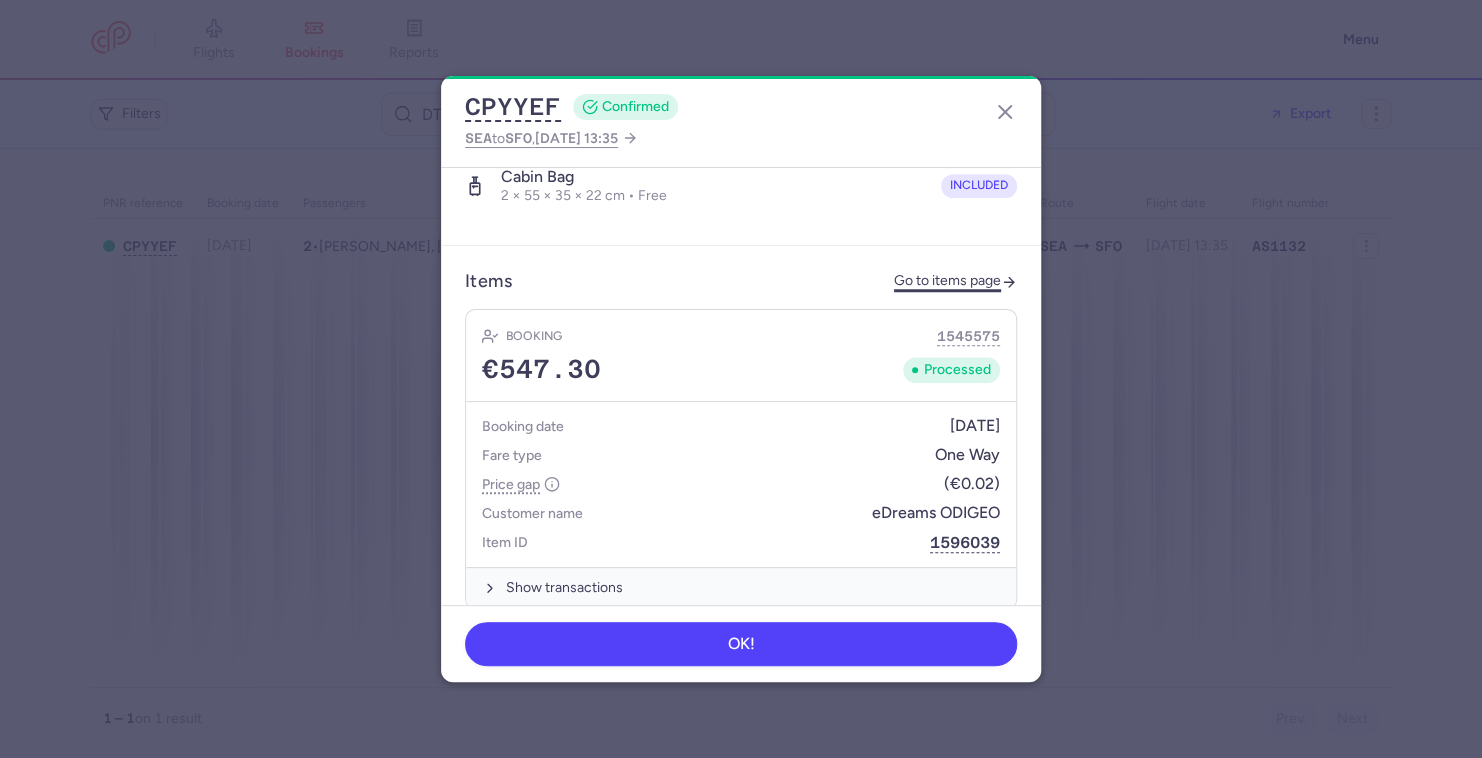 click on "Go to items page" 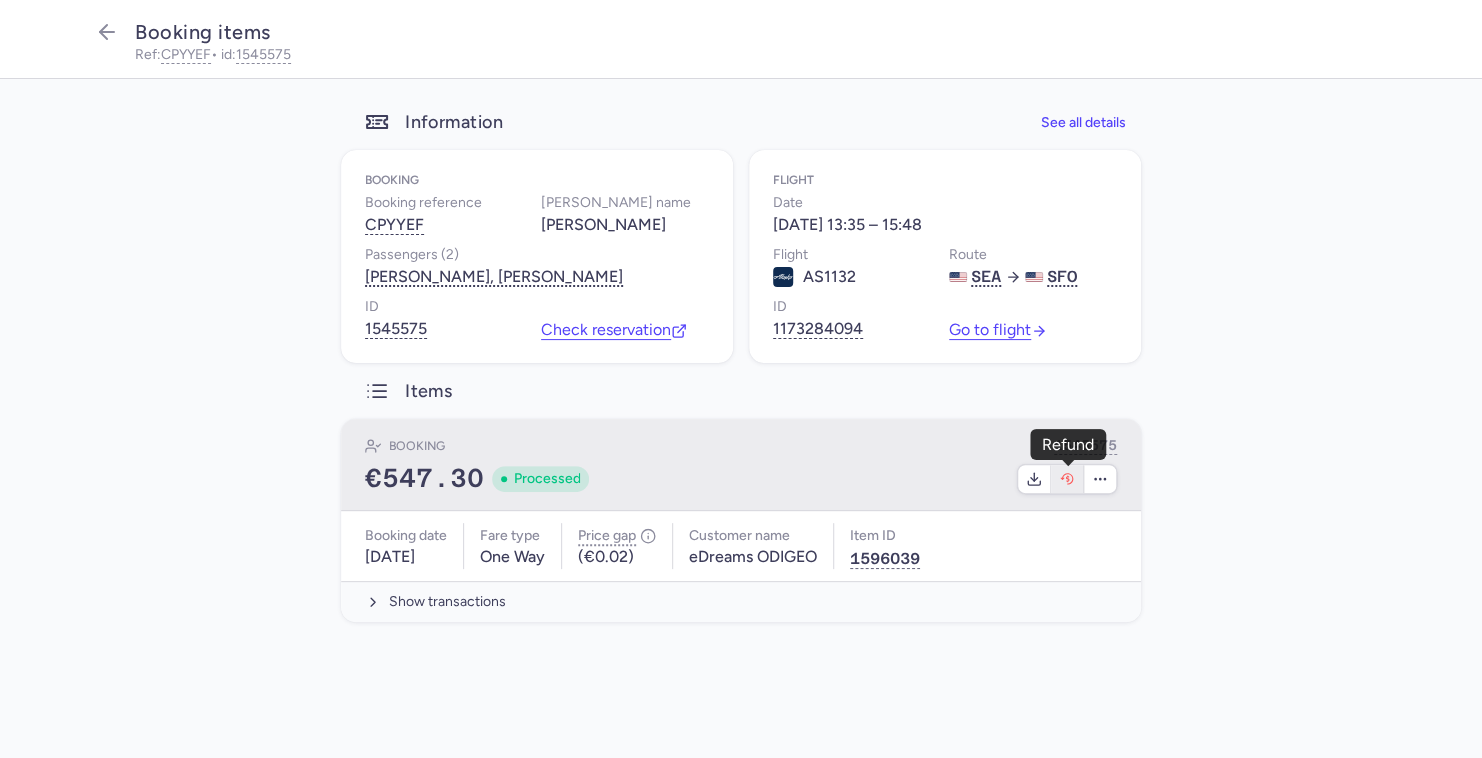click 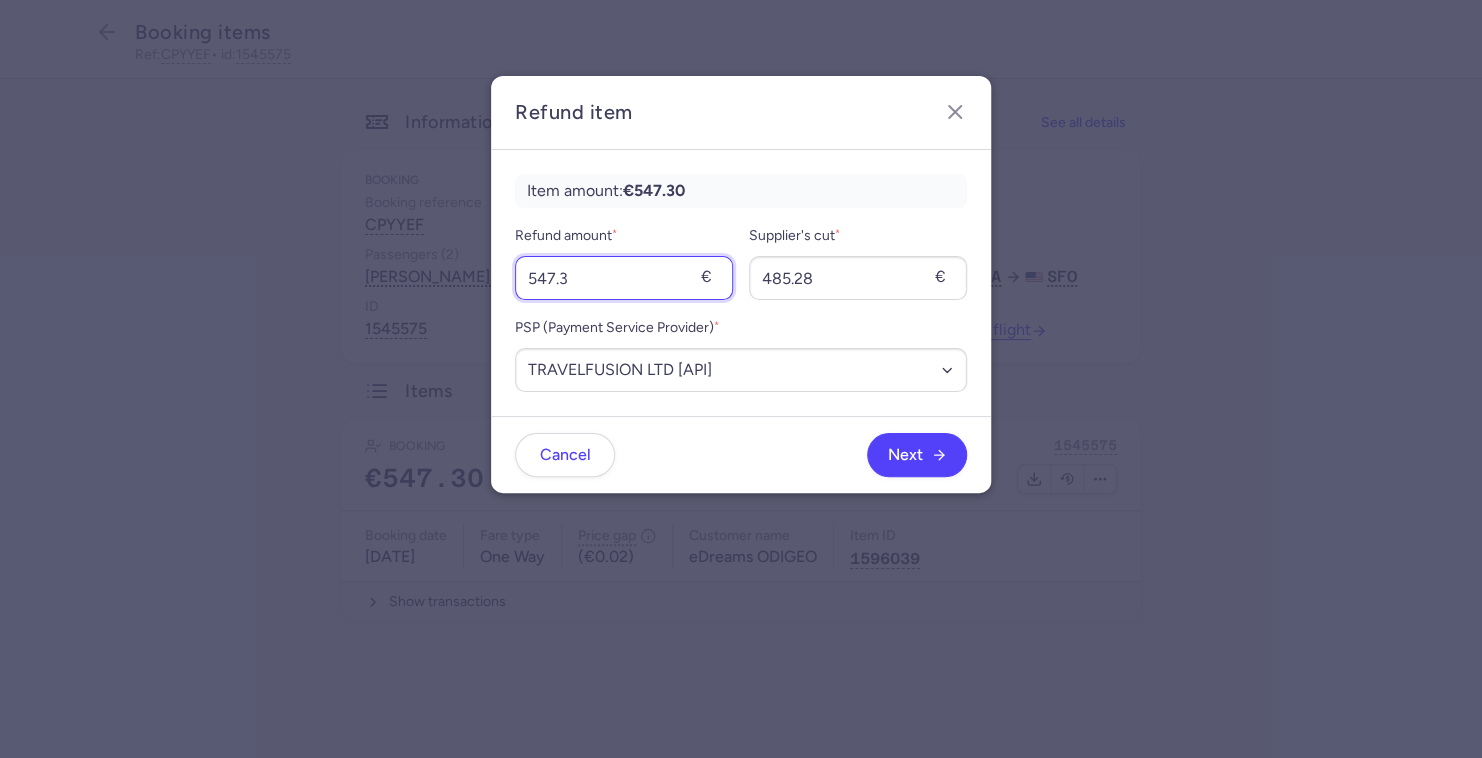 click on "547.3" at bounding box center (624, 278) 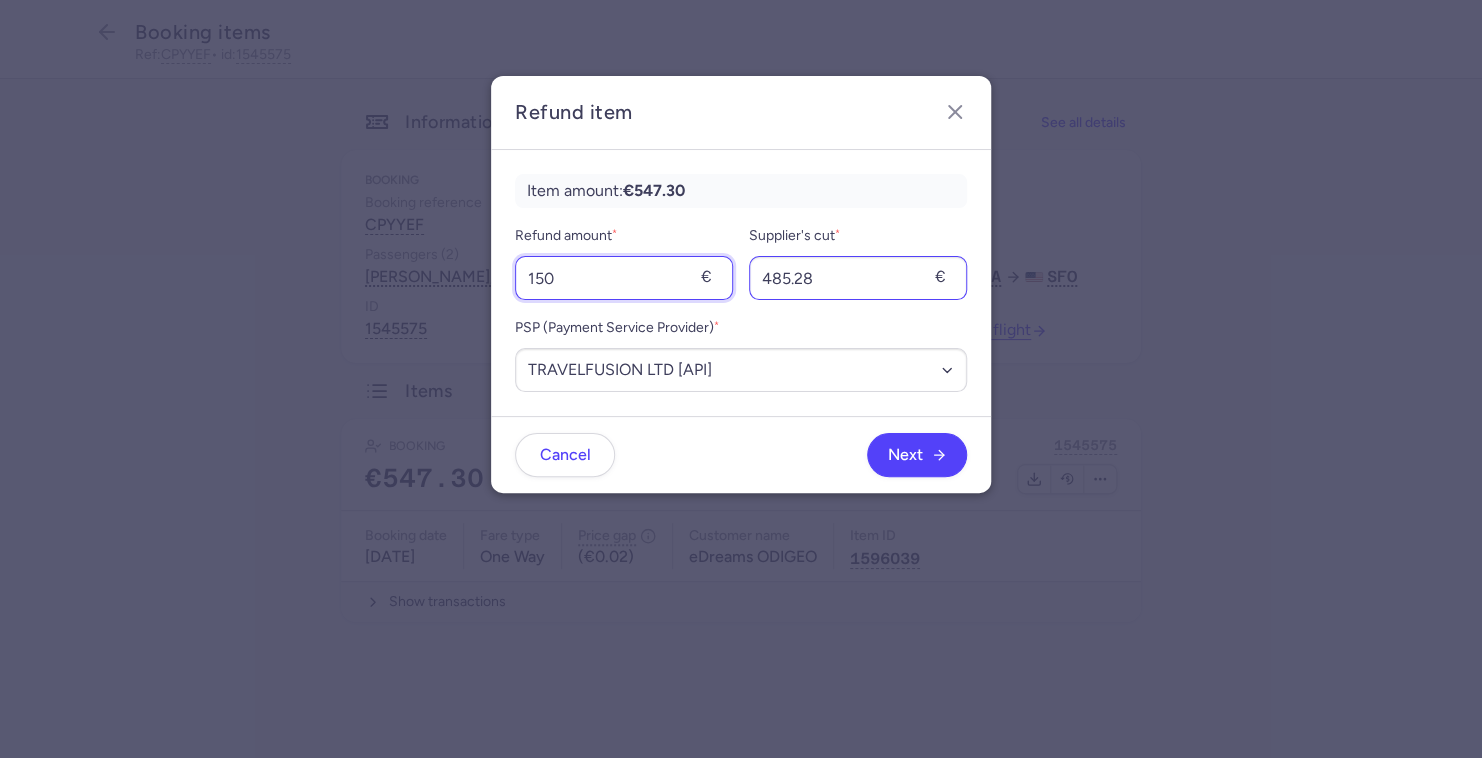 type on "150" 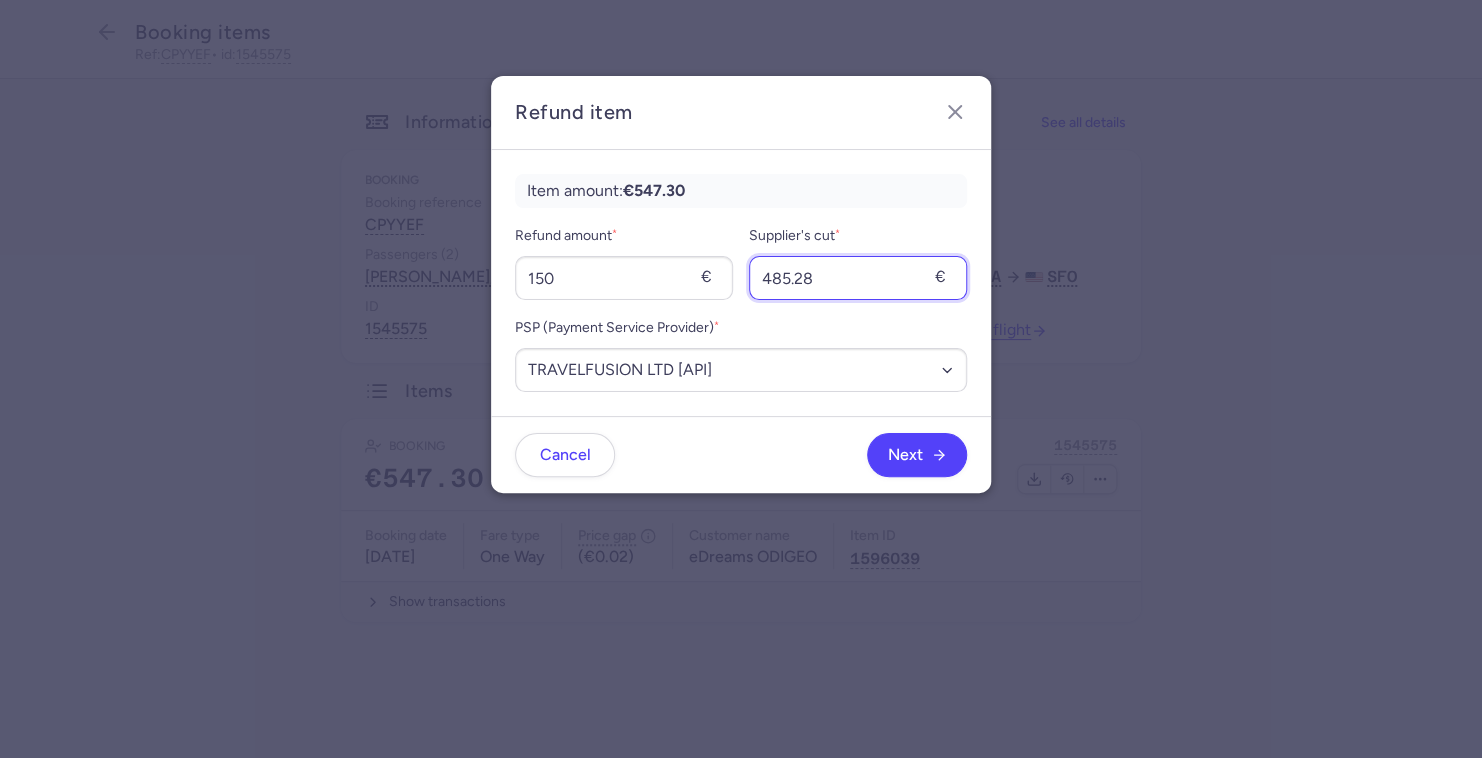 click on "485.28" at bounding box center [858, 278] 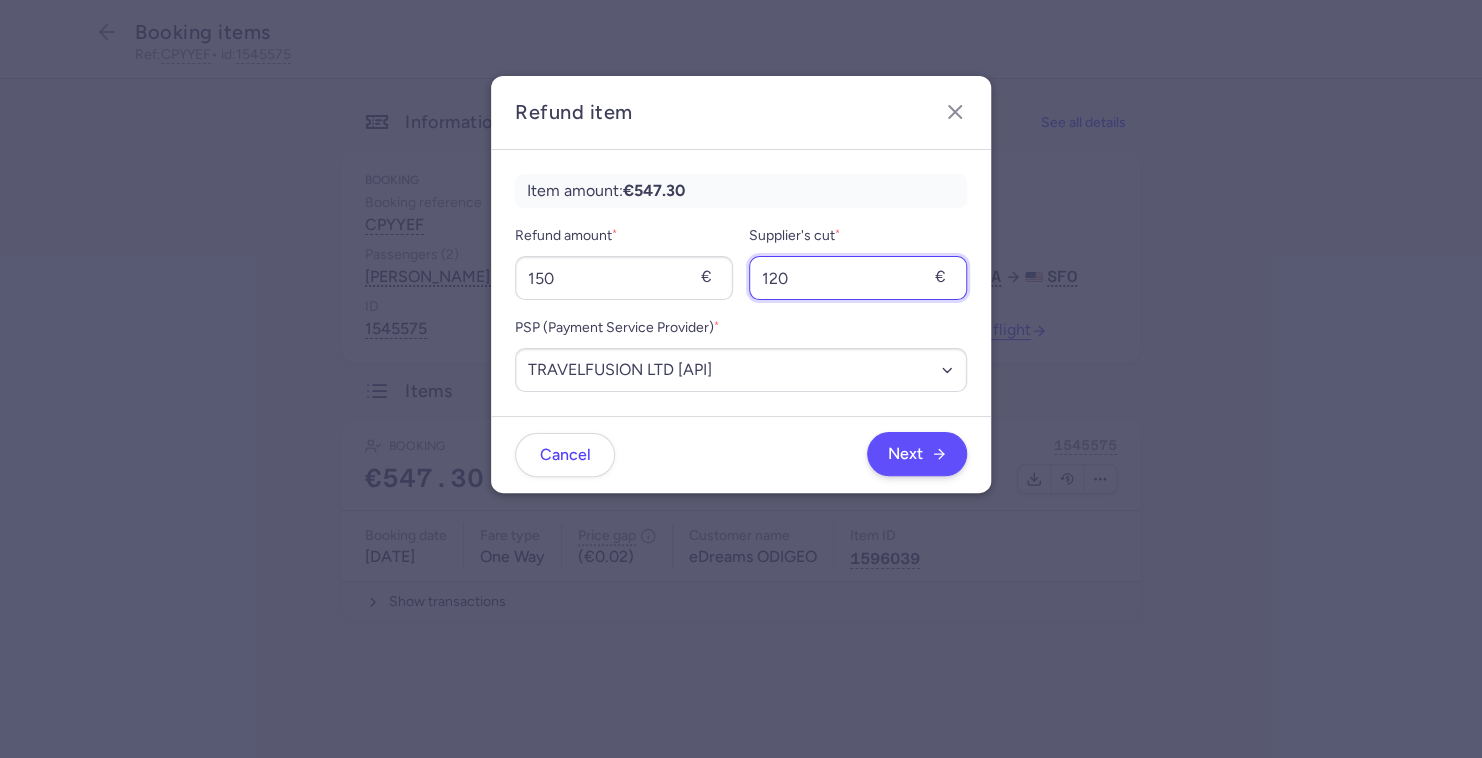 type on "120" 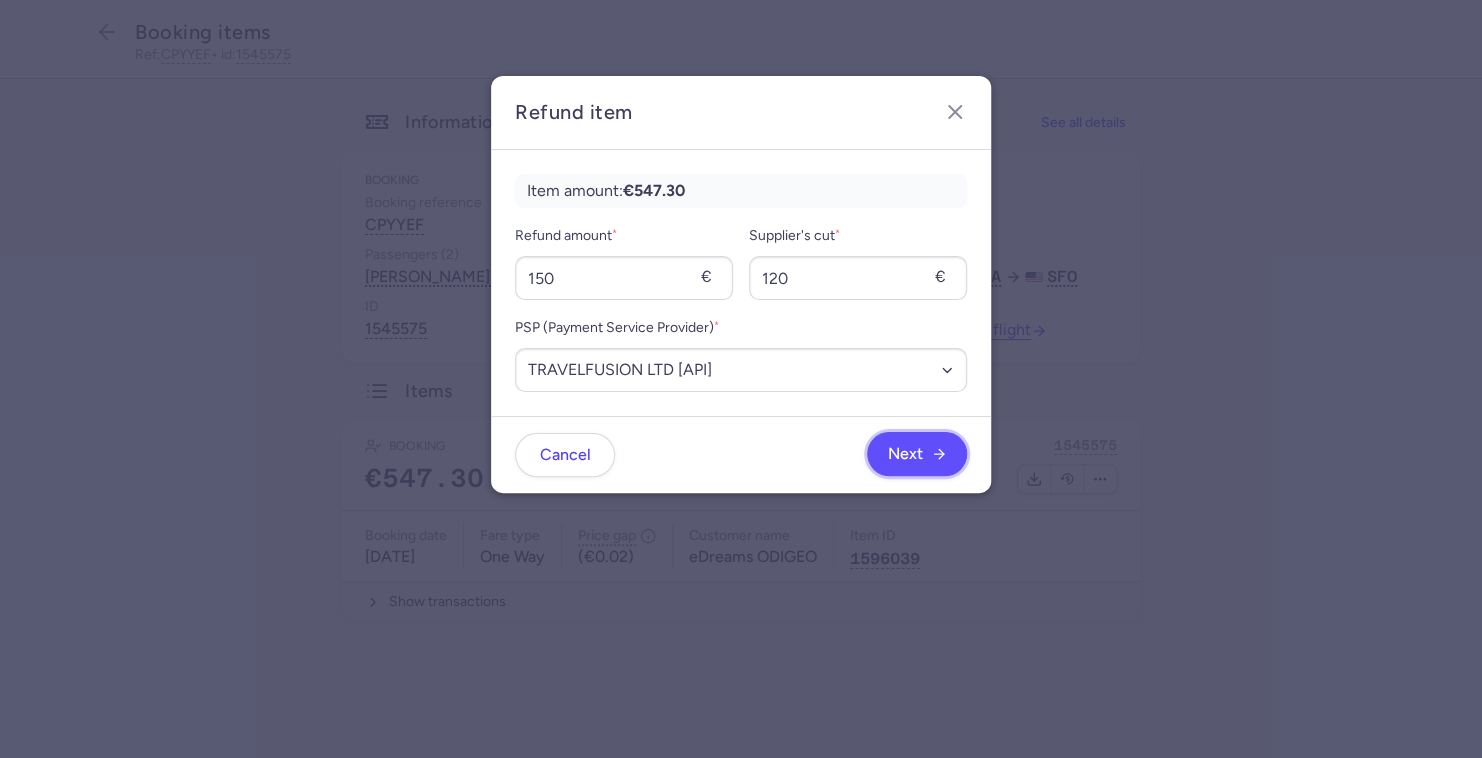 click on "Next" at bounding box center (917, 454) 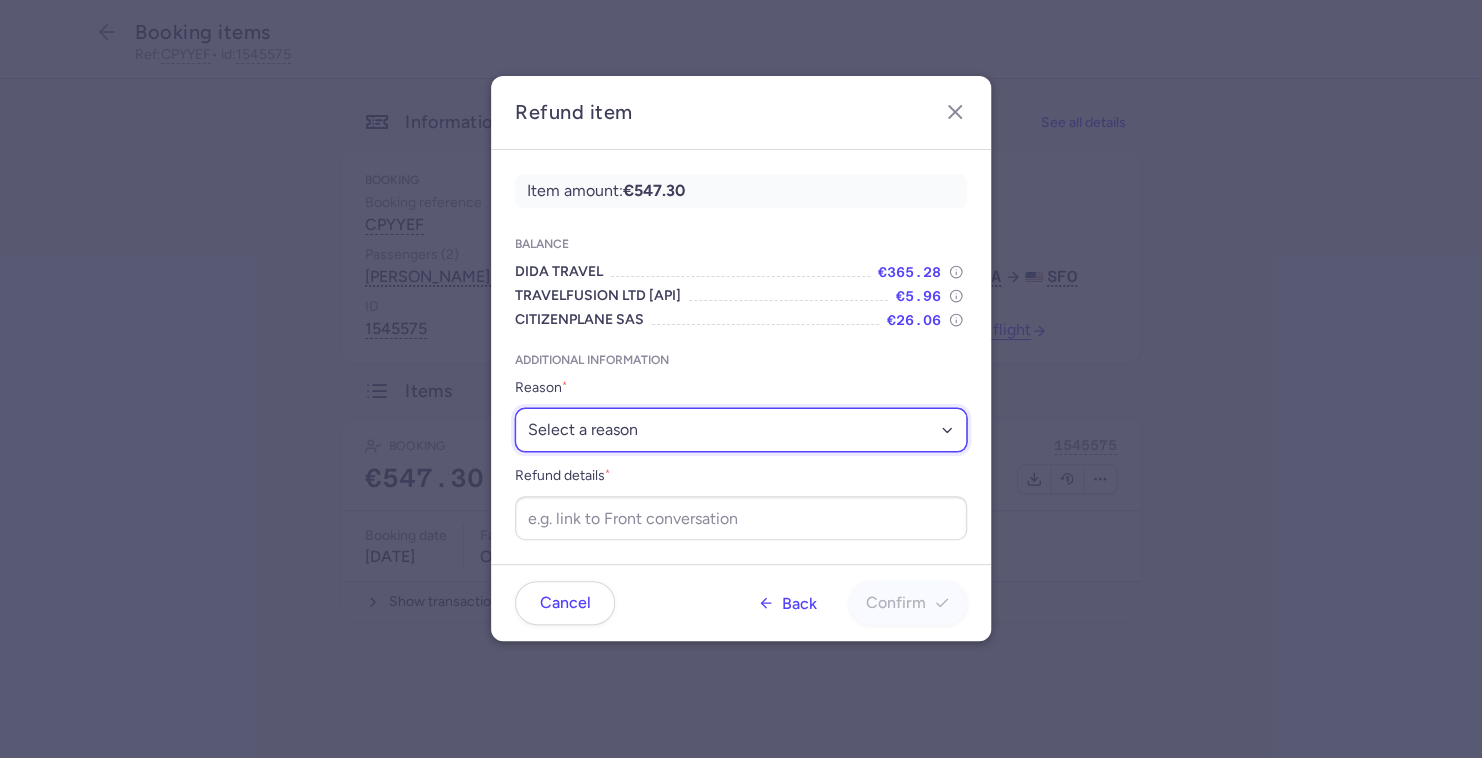 click on "Select a reason ✈️ Airline ceasing ops 💼 Ancillary issue 📄 APIS missing ⚙️ CitizenPlane error ⛔️ Denied boarding 🔁 Duplicate ❌ Flight canceled 🕵🏼‍♂️ Fraud 🎁 Goodwill 🎫 Goodwill allowance 🙃 Other 💺 Overbooking 💸 Refund with penalty 🙅 Schedule change not accepted 🤕 Supplier error 💵 Tax refund ❓ Unconfirmed booking" at bounding box center (741, 430) 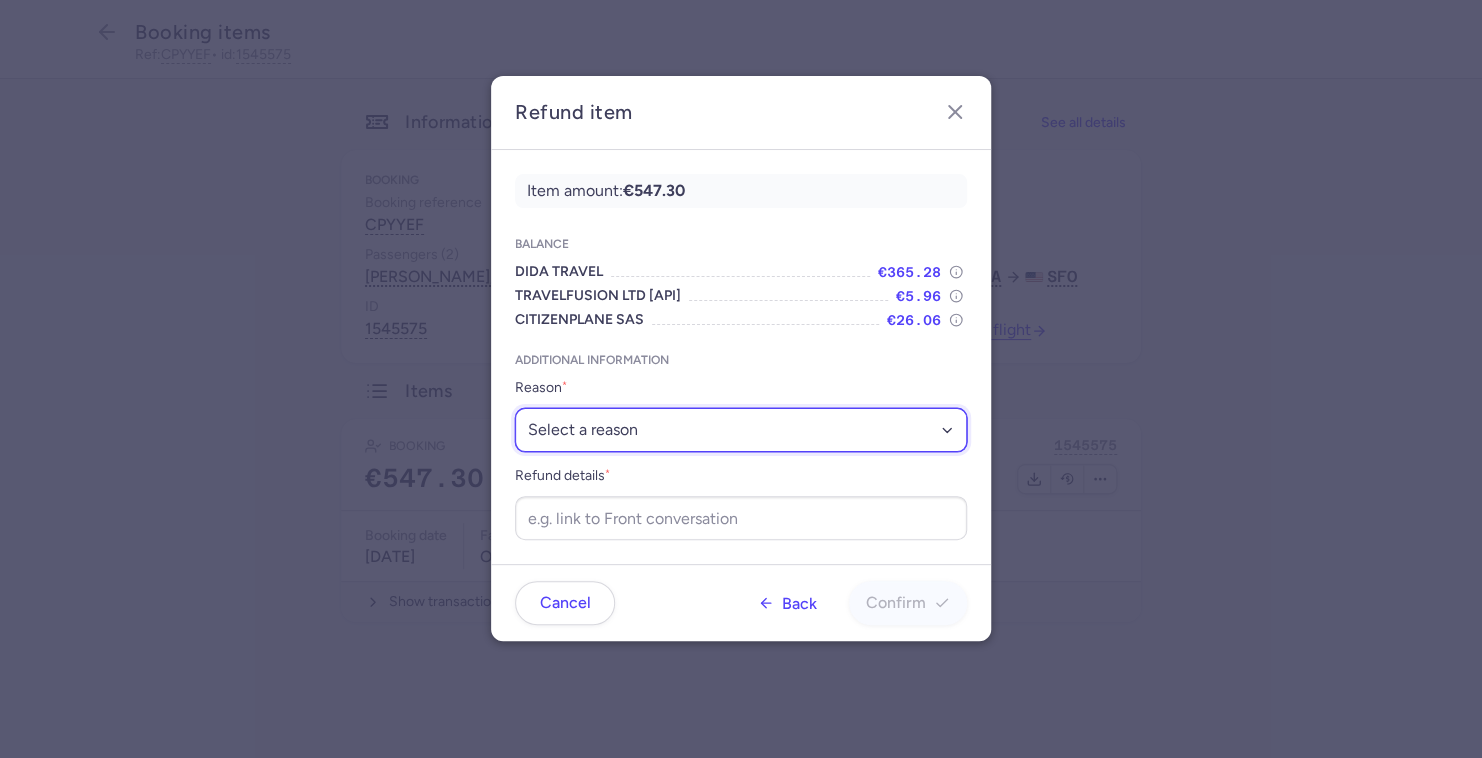 select on "ANCILLARY_ISSUE" 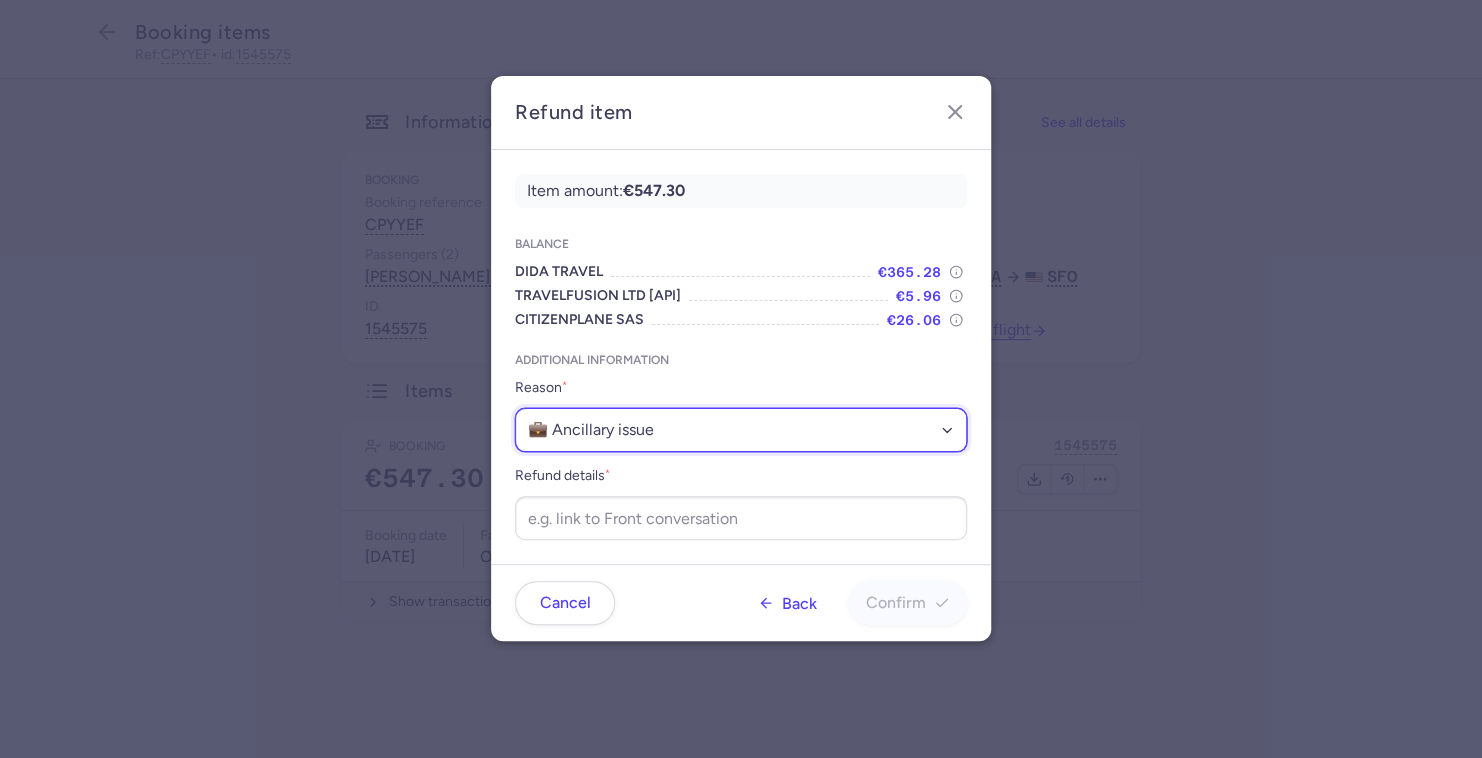 click on "Select a reason ✈️ Airline ceasing ops 💼 Ancillary issue 📄 APIS missing ⚙️ CitizenPlane error ⛔️ Denied boarding 🔁 Duplicate ❌ Flight canceled 🕵🏼‍♂️ Fraud 🎁 Goodwill 🎫 Goodwill allowance 🙃 Other 💺 Overbooking 💸 Refund with penalty 🙅 Schedule change not accepted 🤕 Supplier error 💵 Tax refund ❓ Unconfirmed booking" at bounding box center (741, 430) 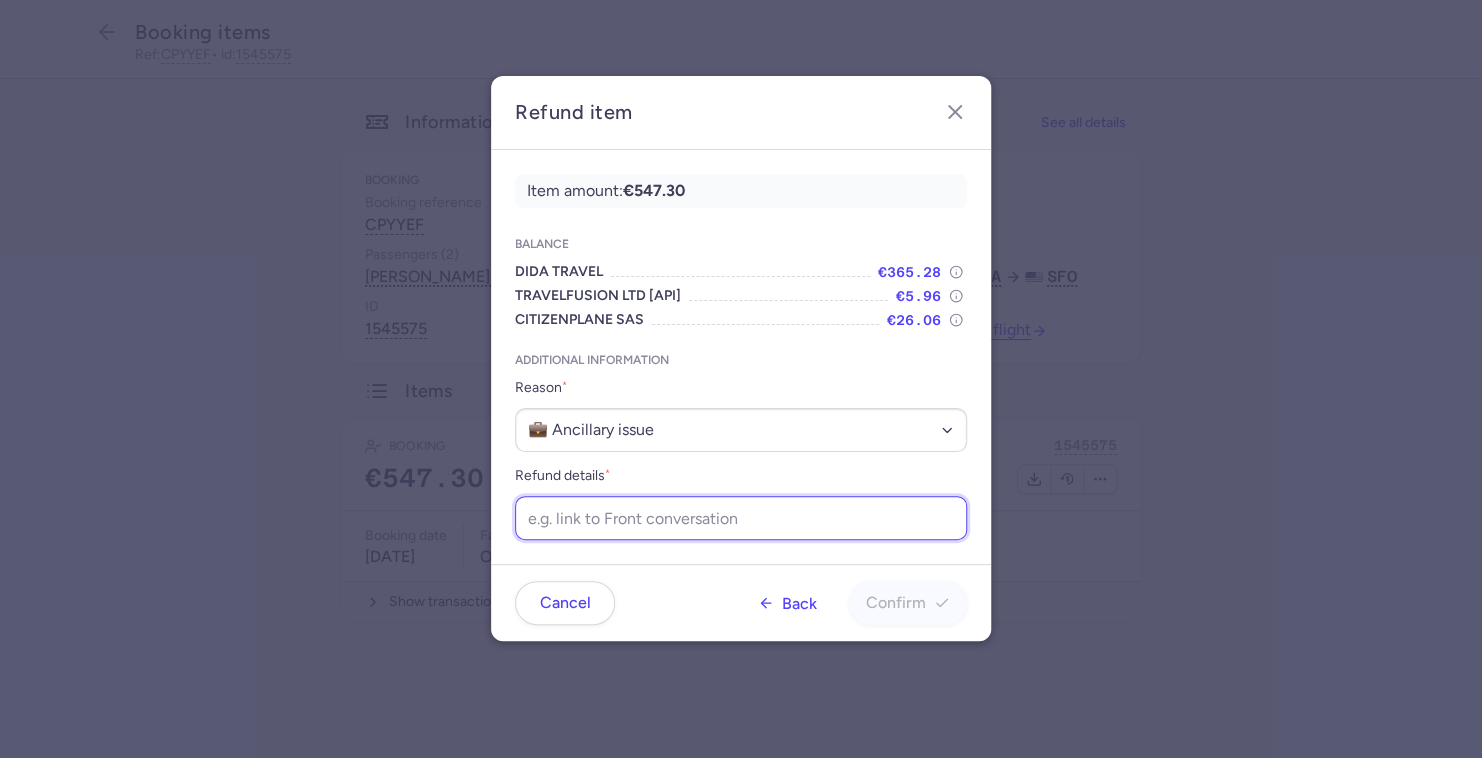 click on "Refund details  *" at bounding box center [741, 518] 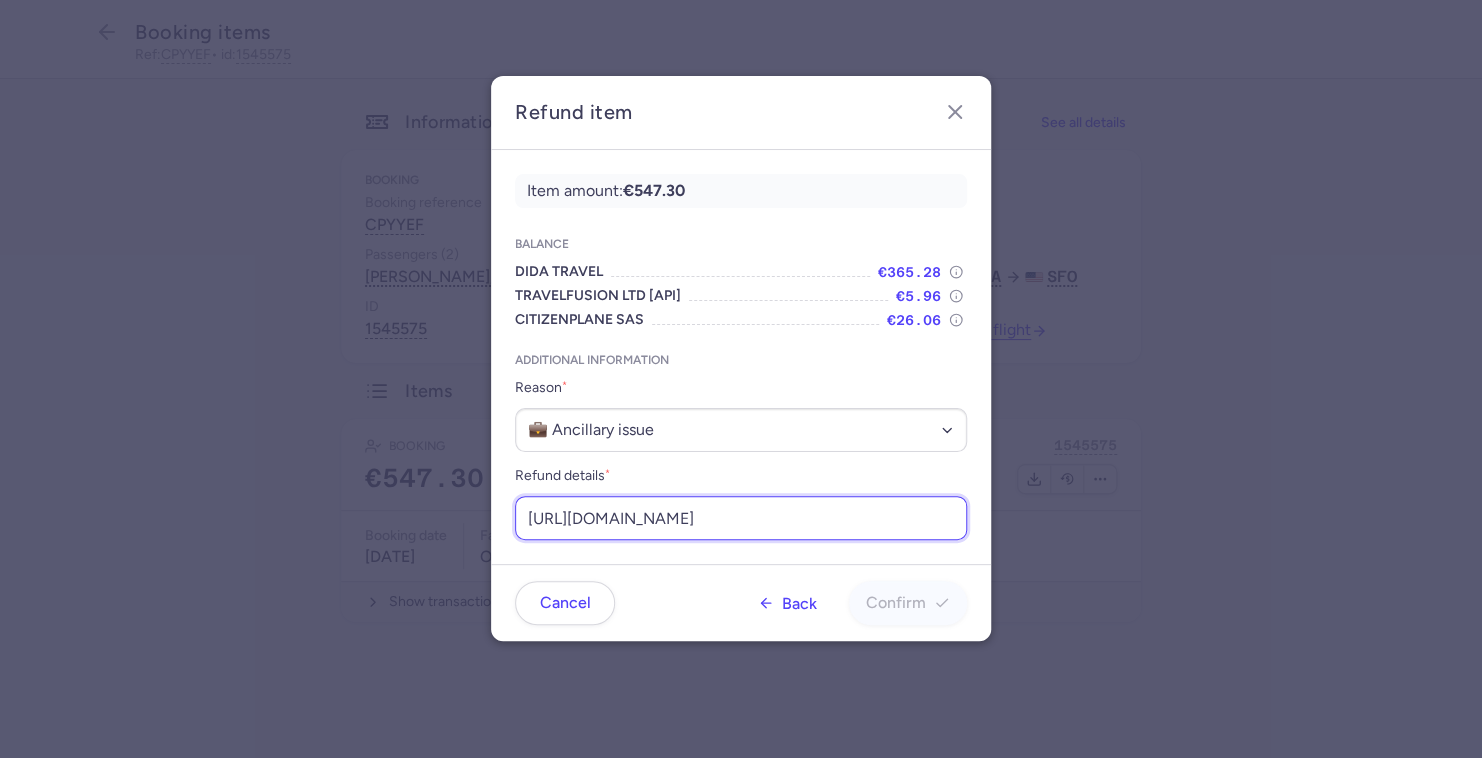 scroll, scrollTop: 0, scrollLeft: 221, axis: horizontal 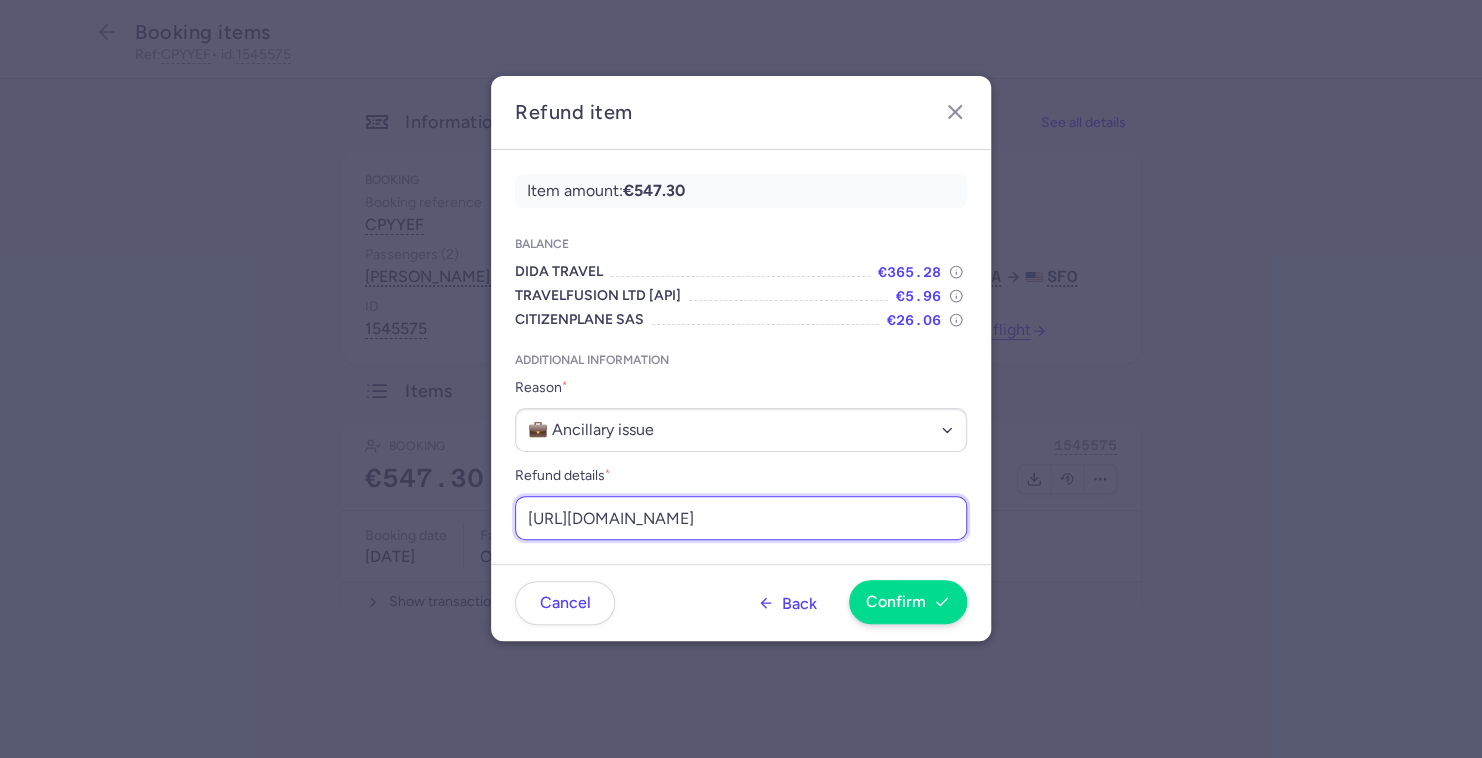 type on "https://app.frontapp.com/open/cnv_evmbkw2?key=Pbj__1DuXnK8vBlj1-d7cOrIAPdOVV3Z" 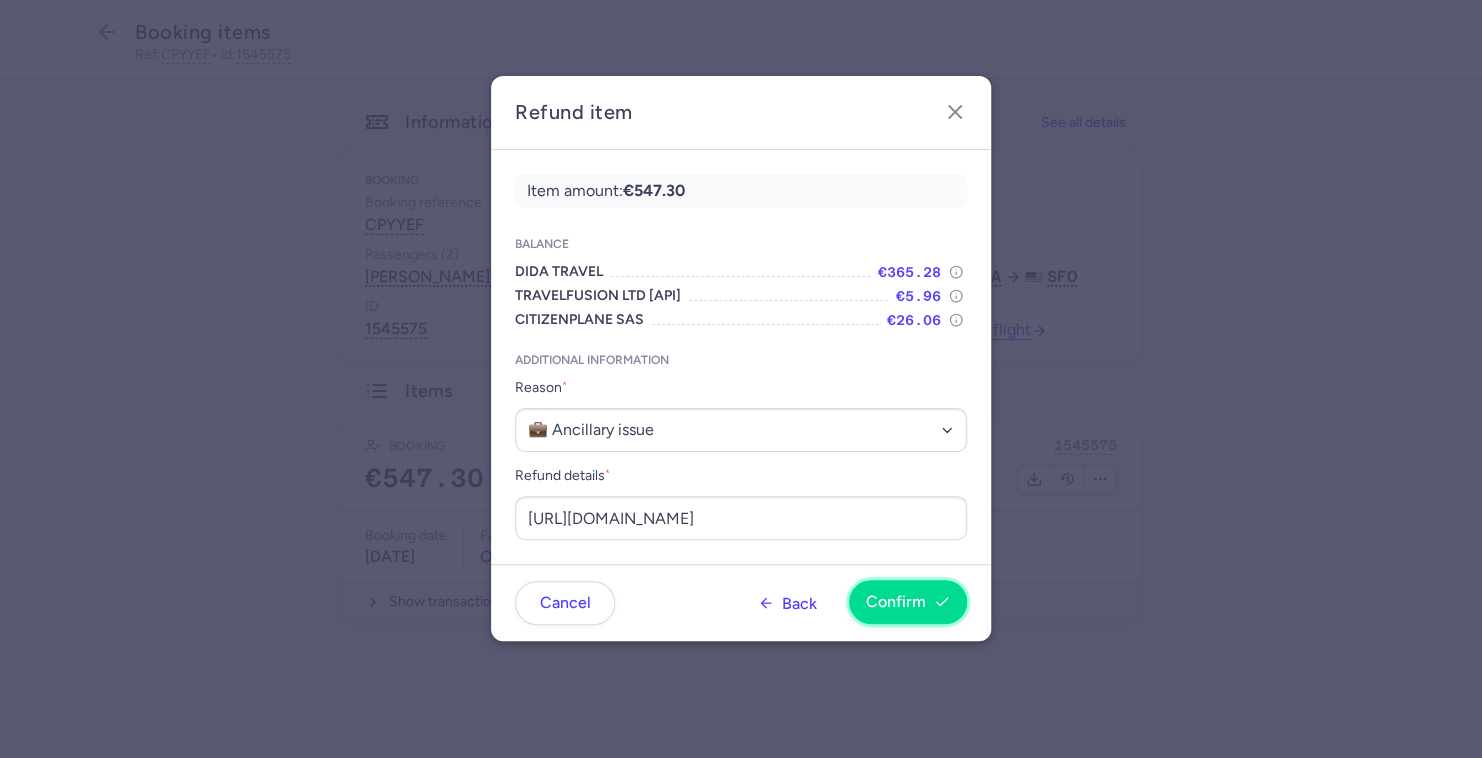 scroll, scrollTop: 0, scrollLeft: 0, axis: both 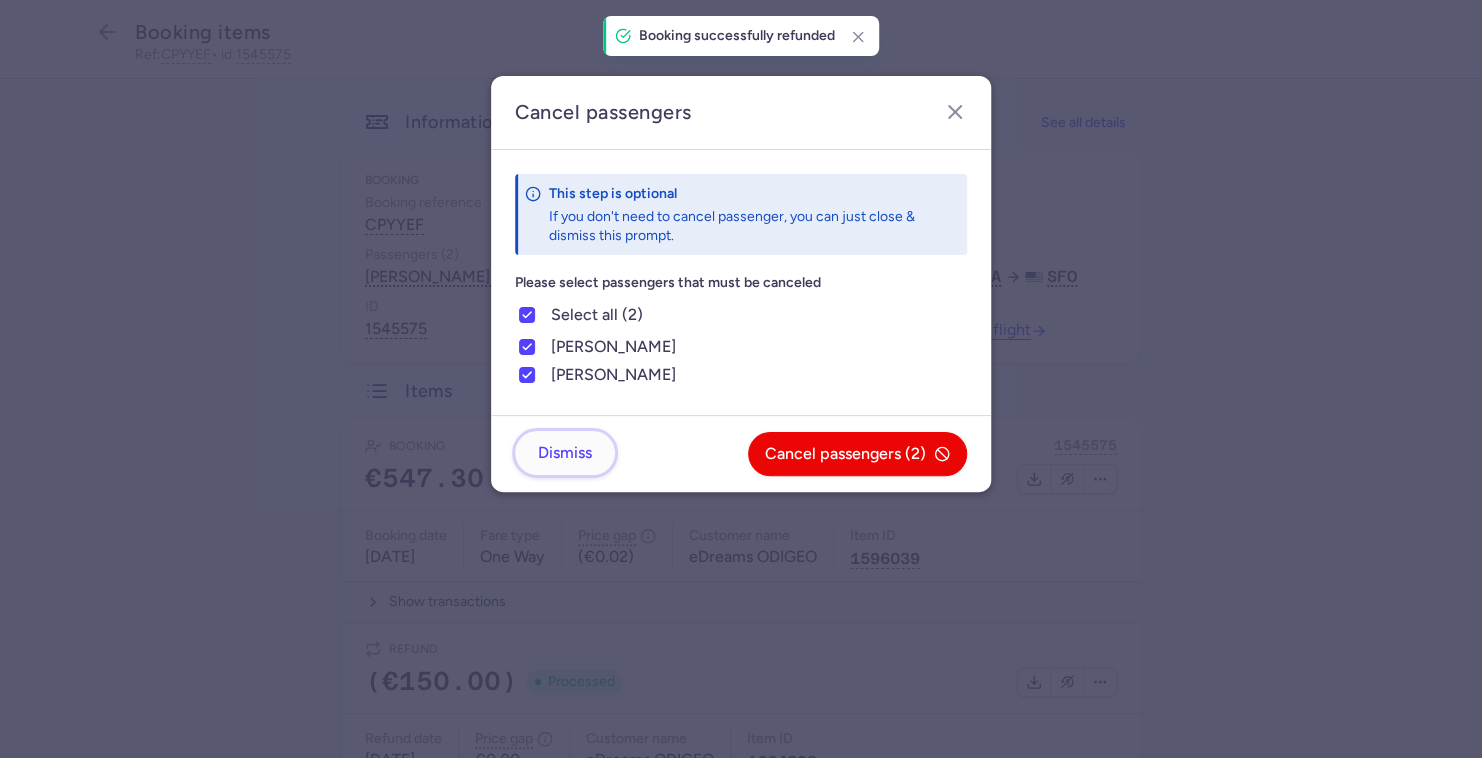 click on "Dismiss" at bounding box center (565, 453) 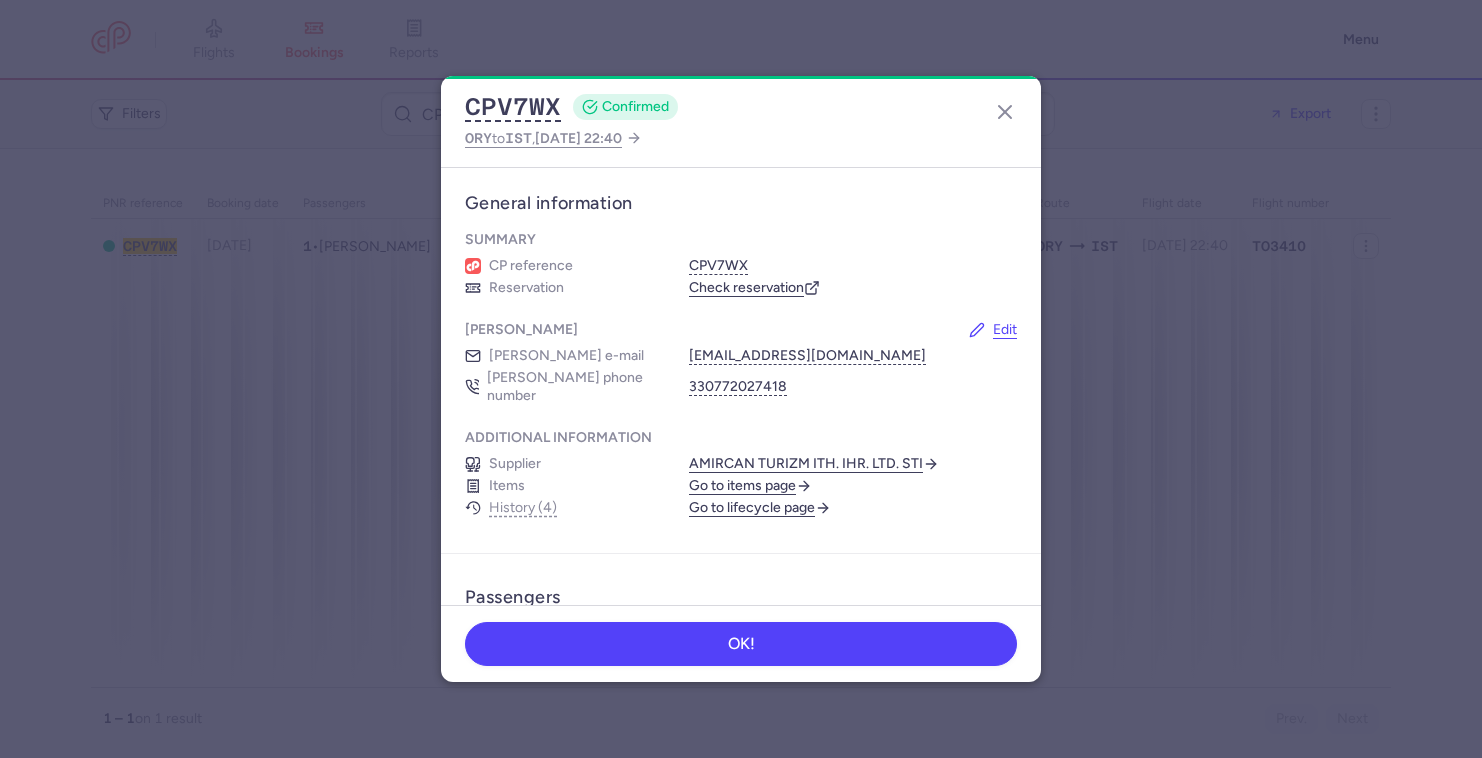scroll, scrollTop: 0, scrollLeft: 0, axis: both 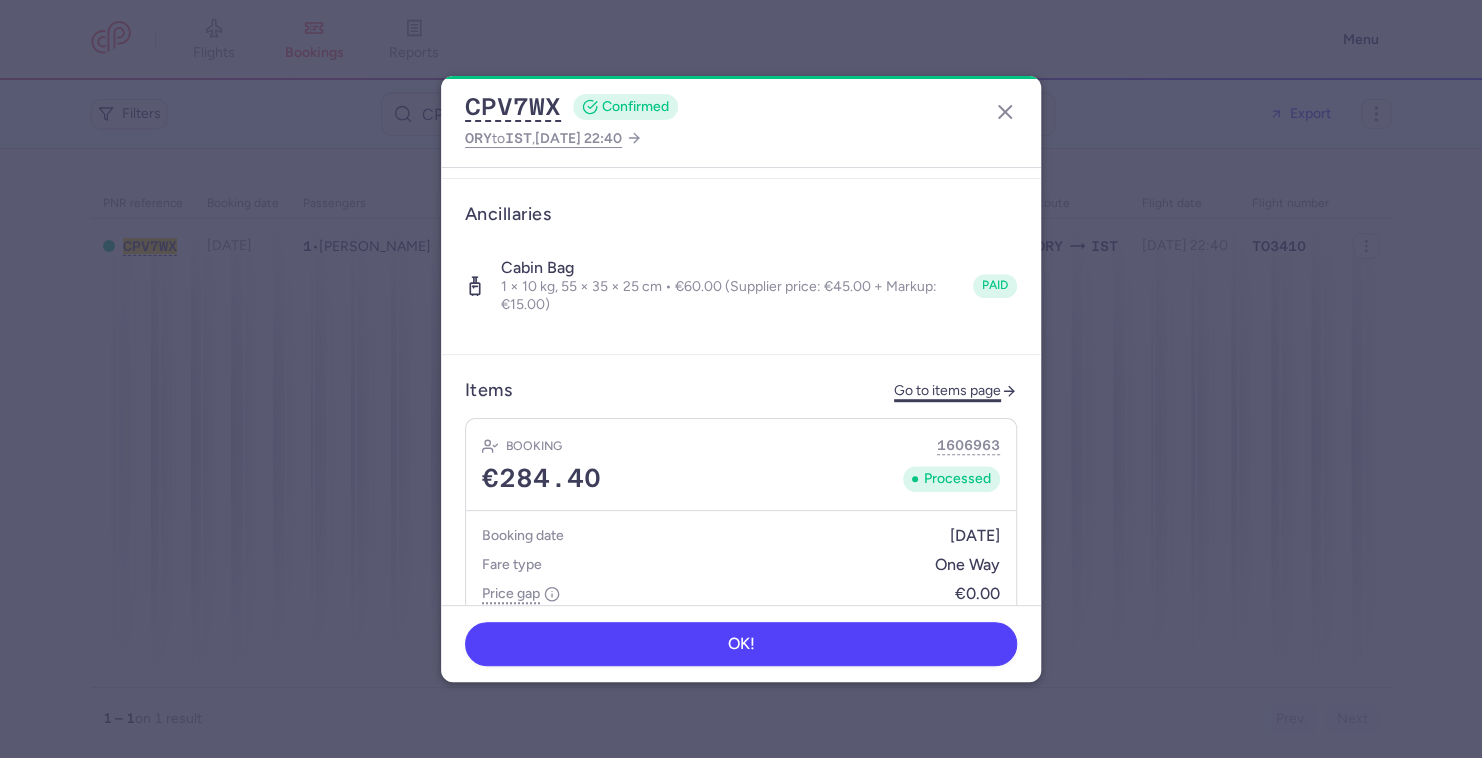 click on "Go to items page" 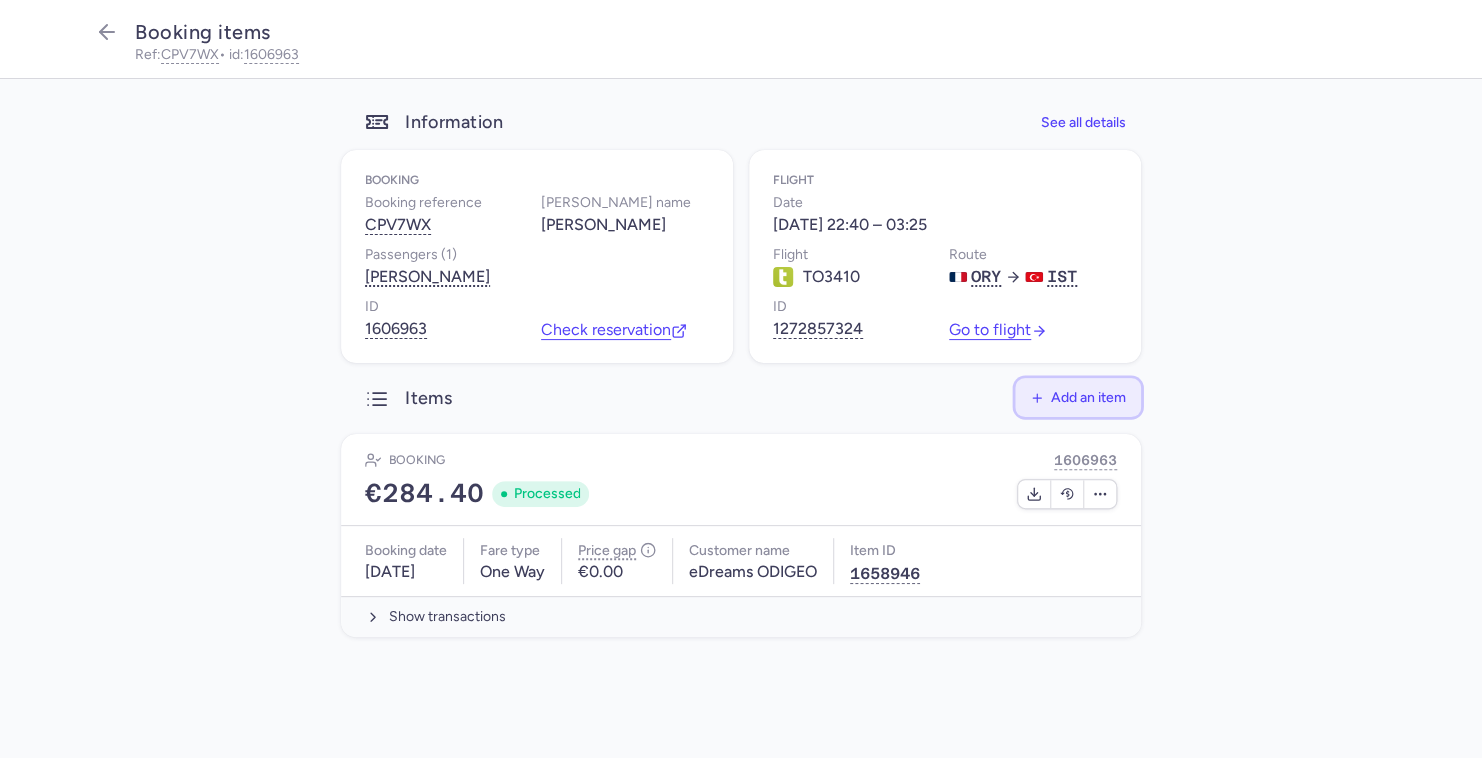 click on "Add an item" at bounding box center [1088, 397] 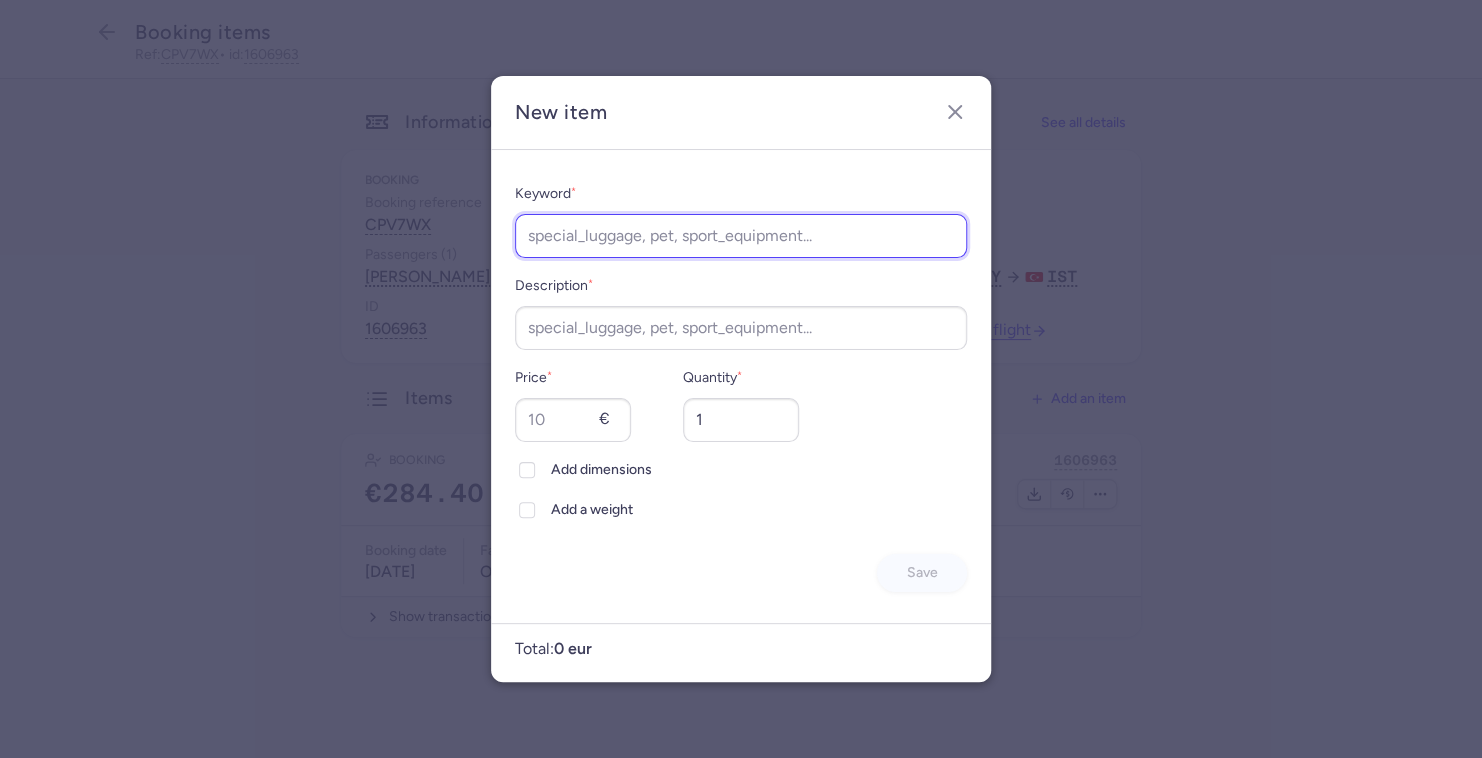 click on "Keyword  *" at bounding box center [741, 236] 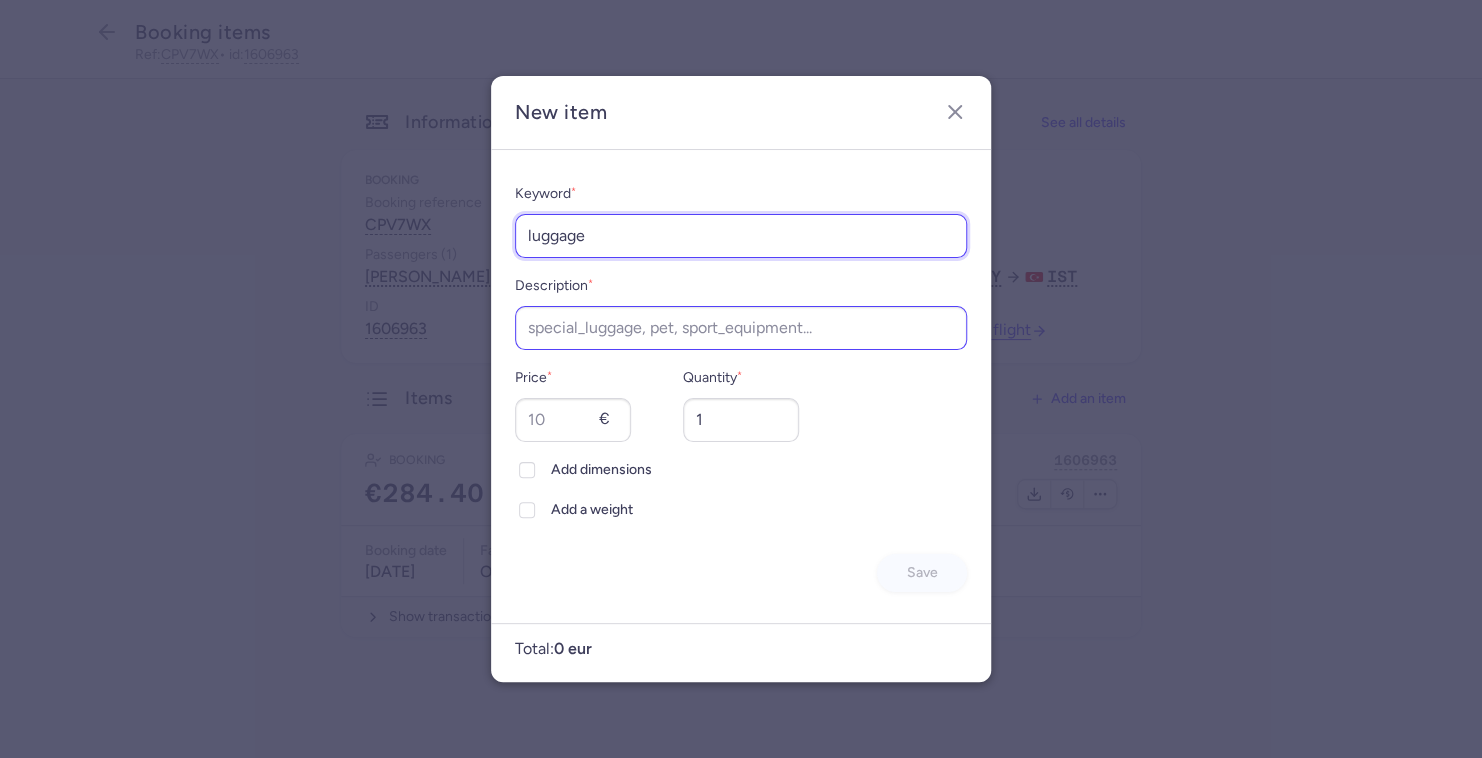 type on "luggage" 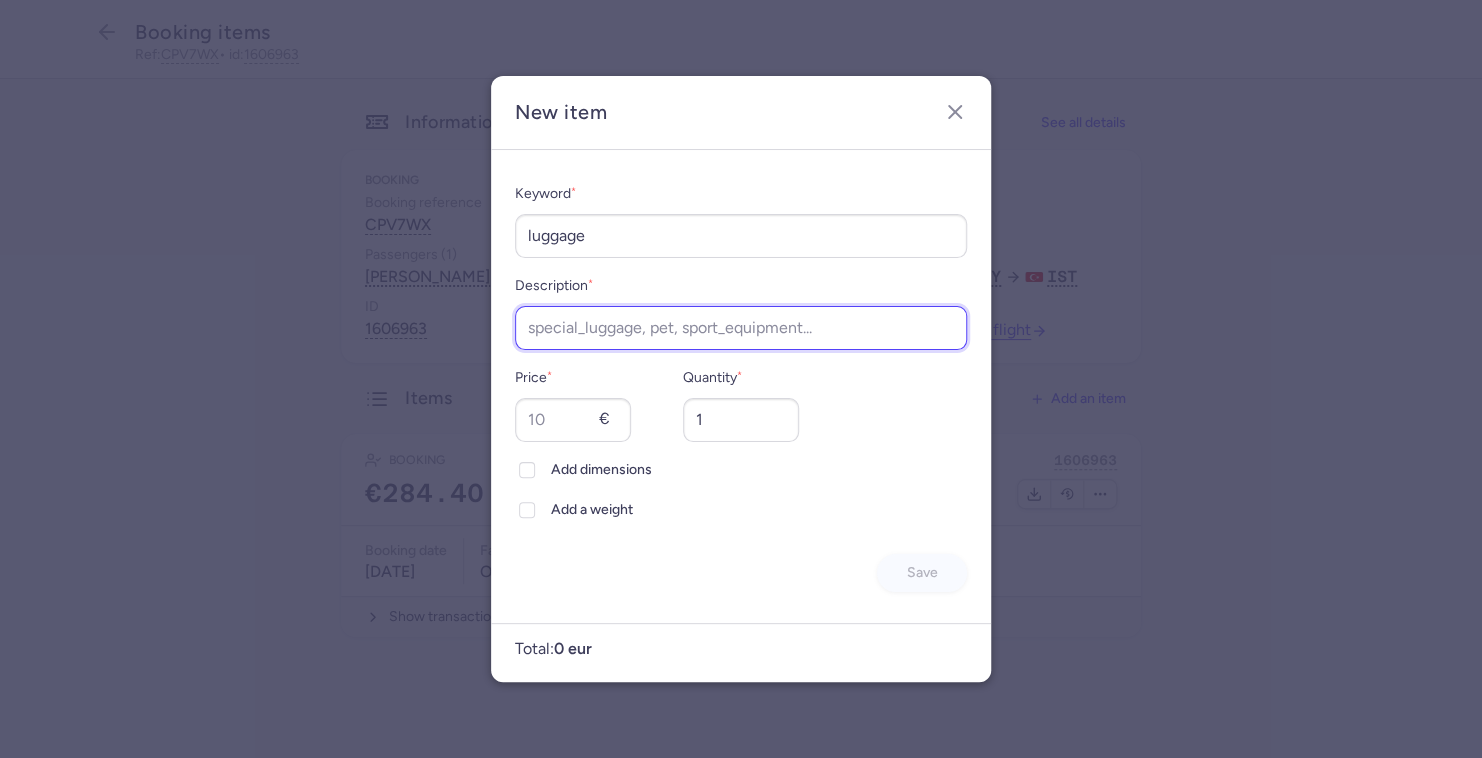click on "Description  *" at bounding box center (741, 328) 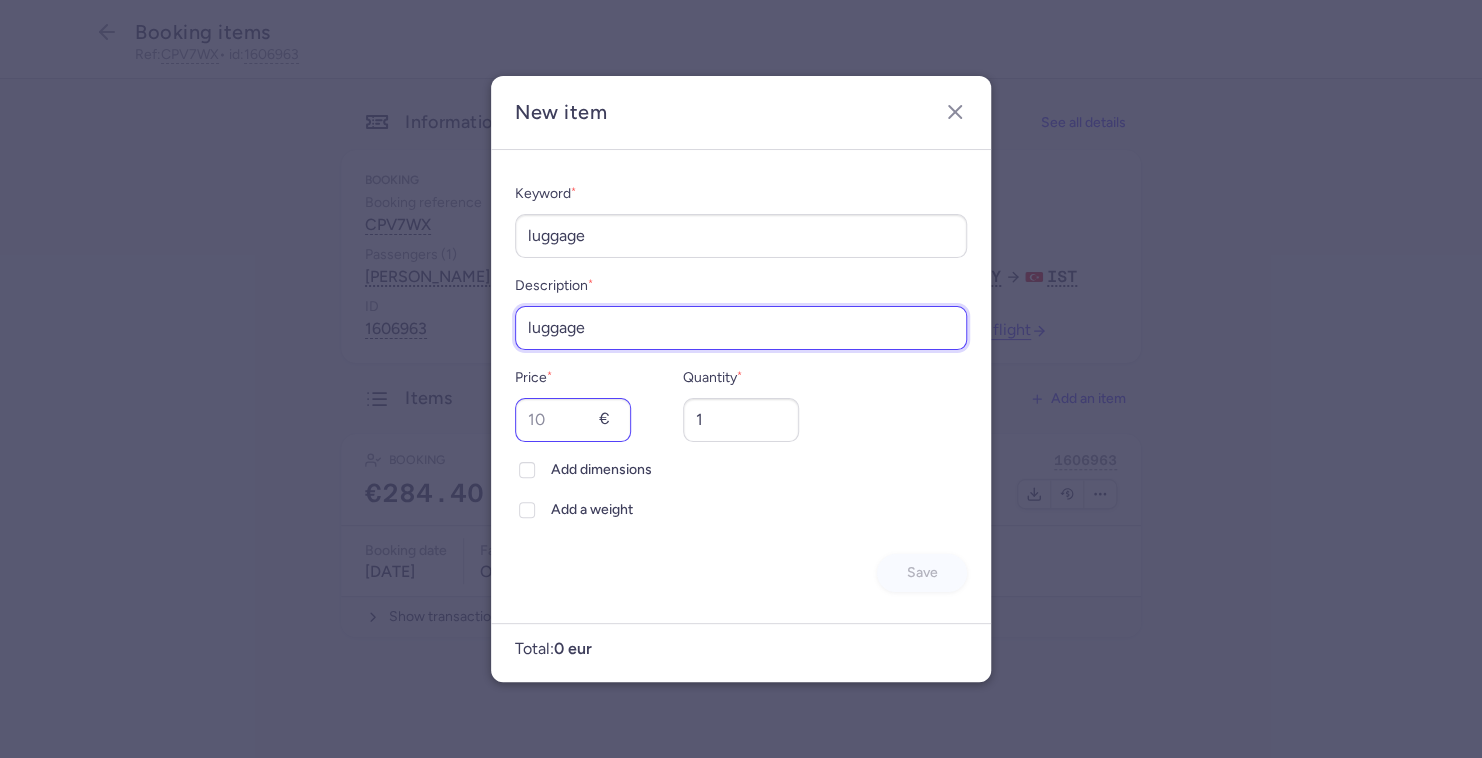 type on "luggage" 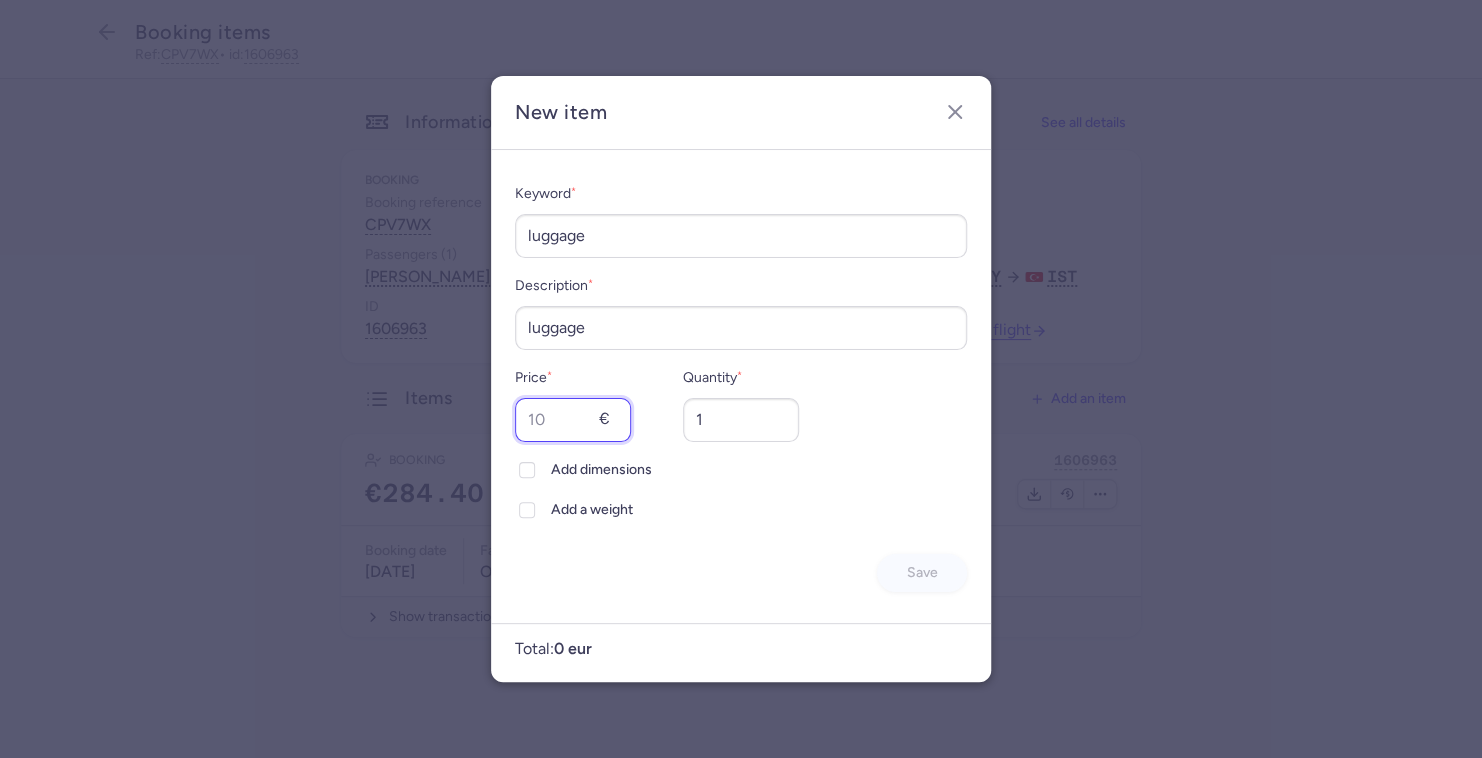 click on "Price  *" at bounding box center [573, 420] 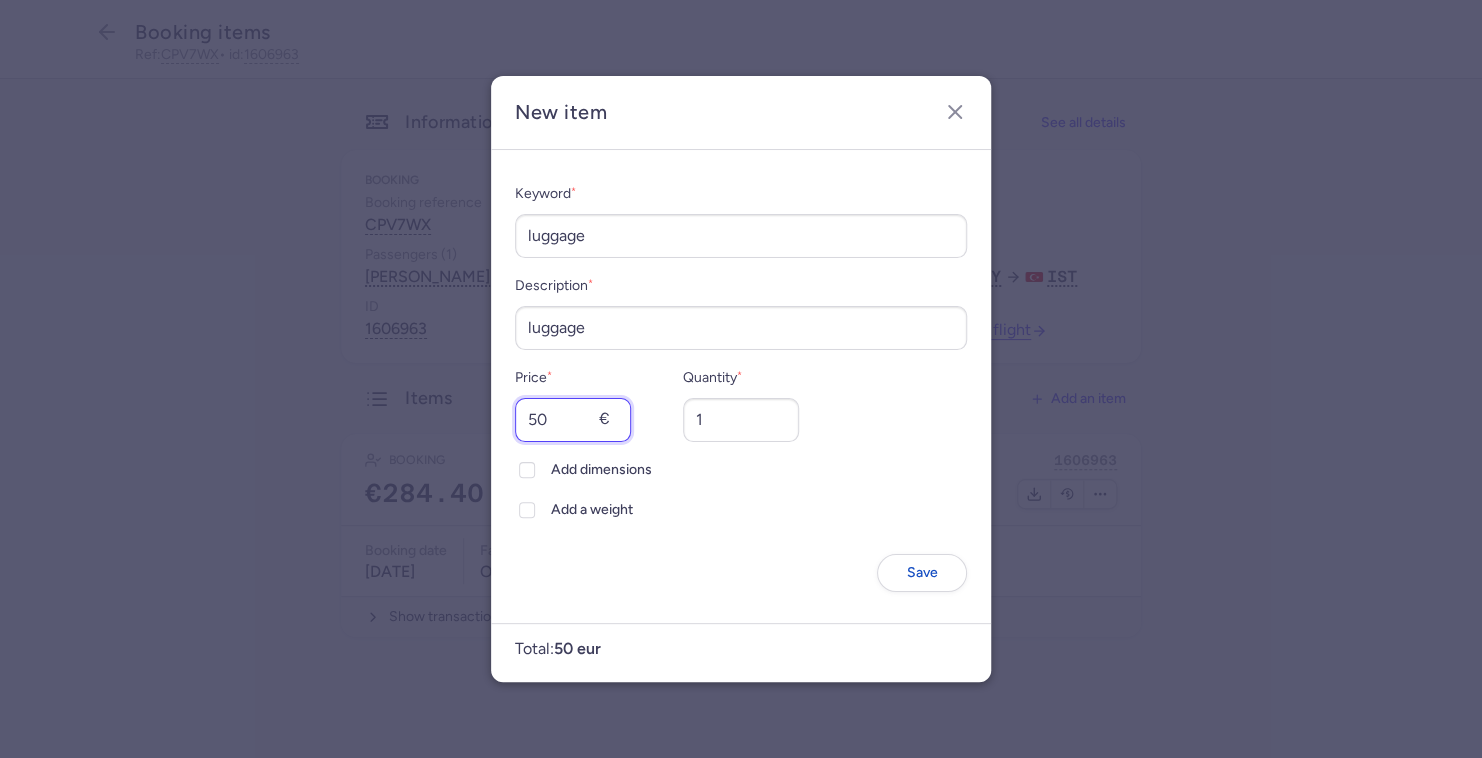 type on "5" 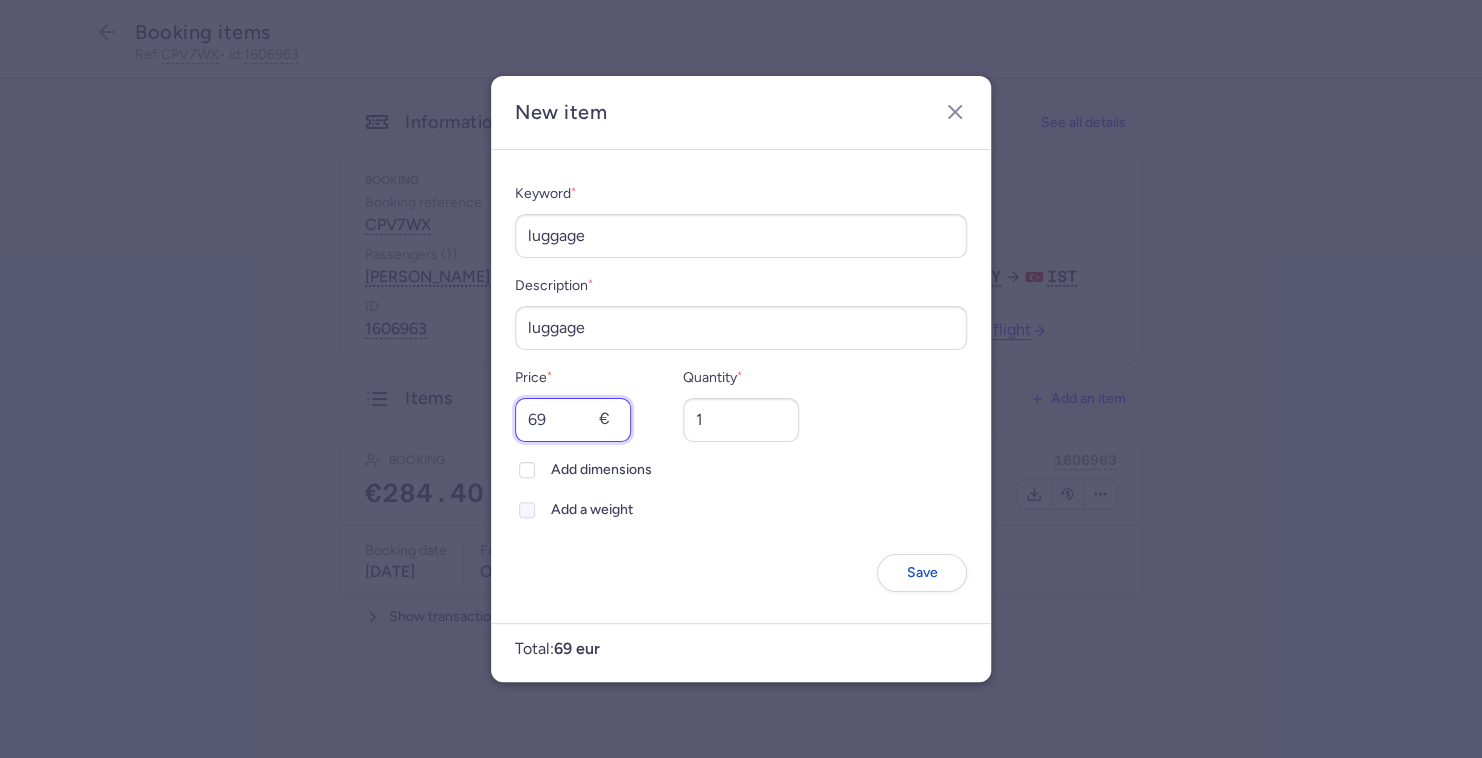 type on "69" 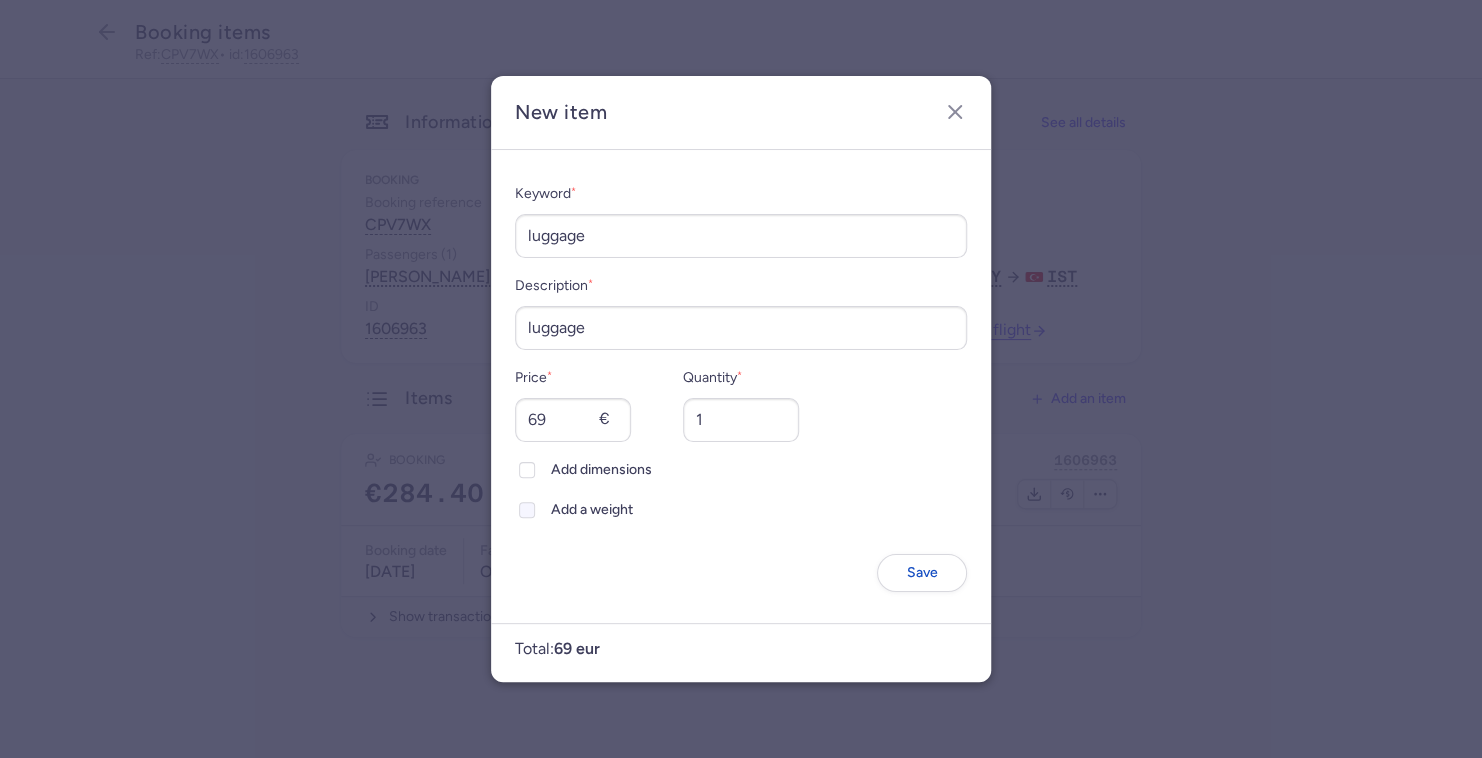 click on "Add a weight" 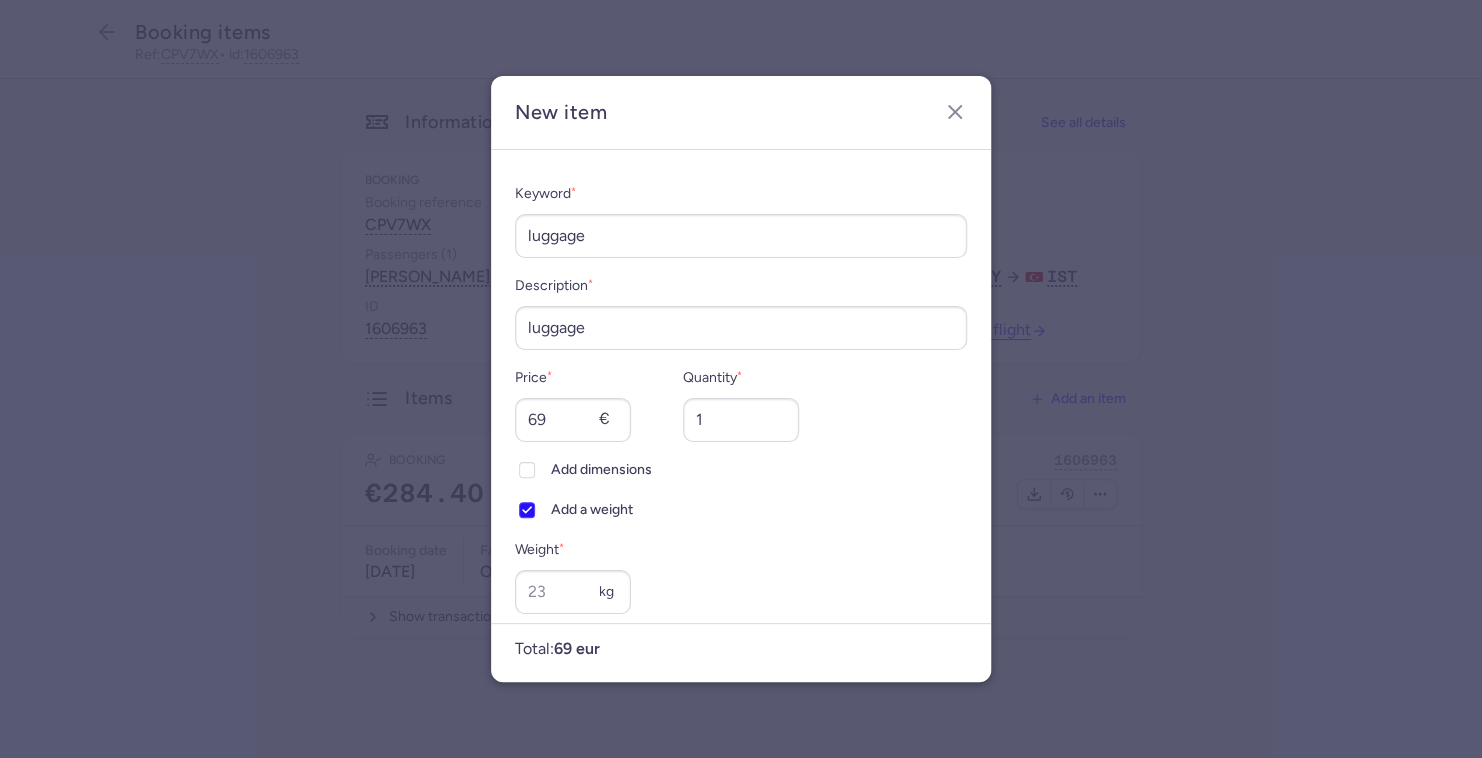 scroll, scrollTop: 0, scrollLeft: 0, axis: both 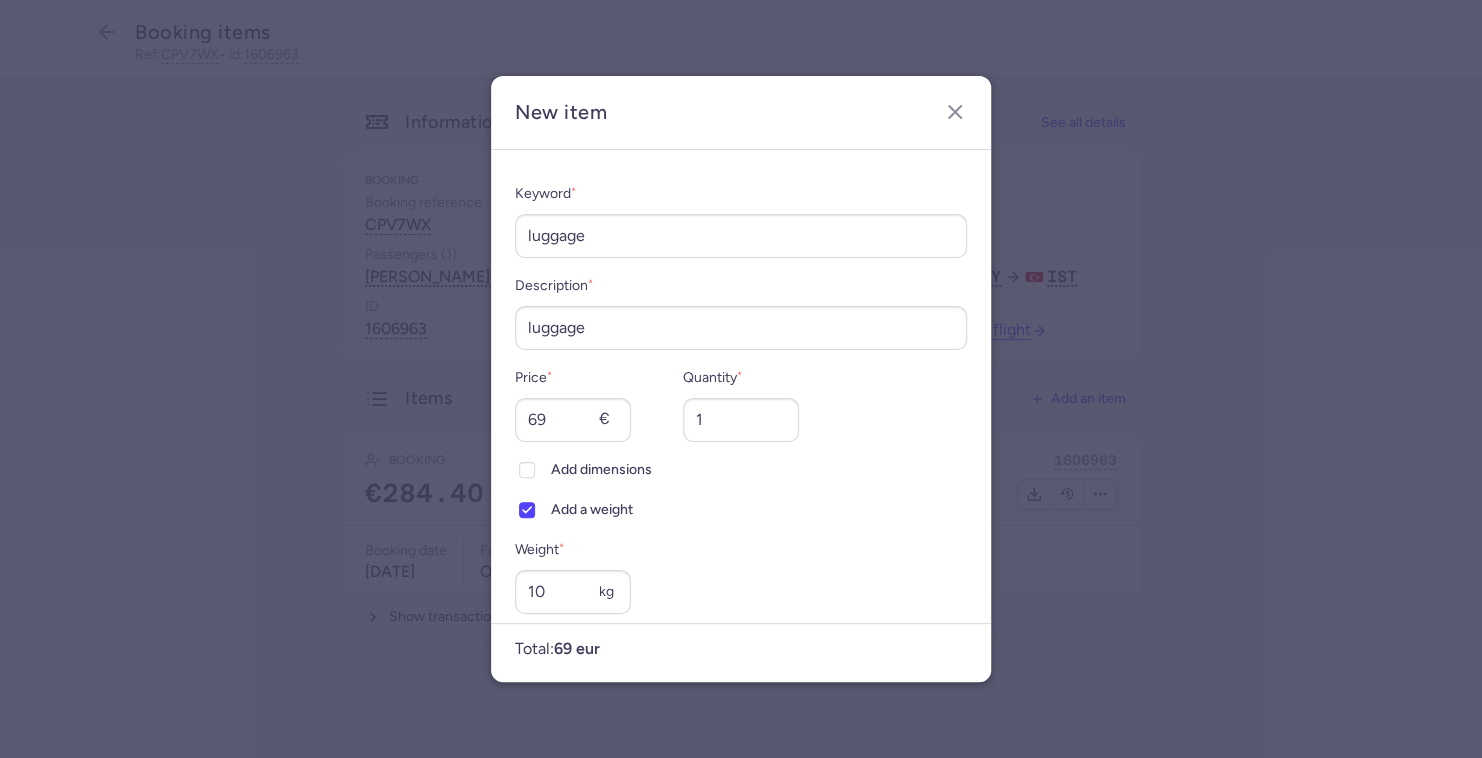 type on "1" 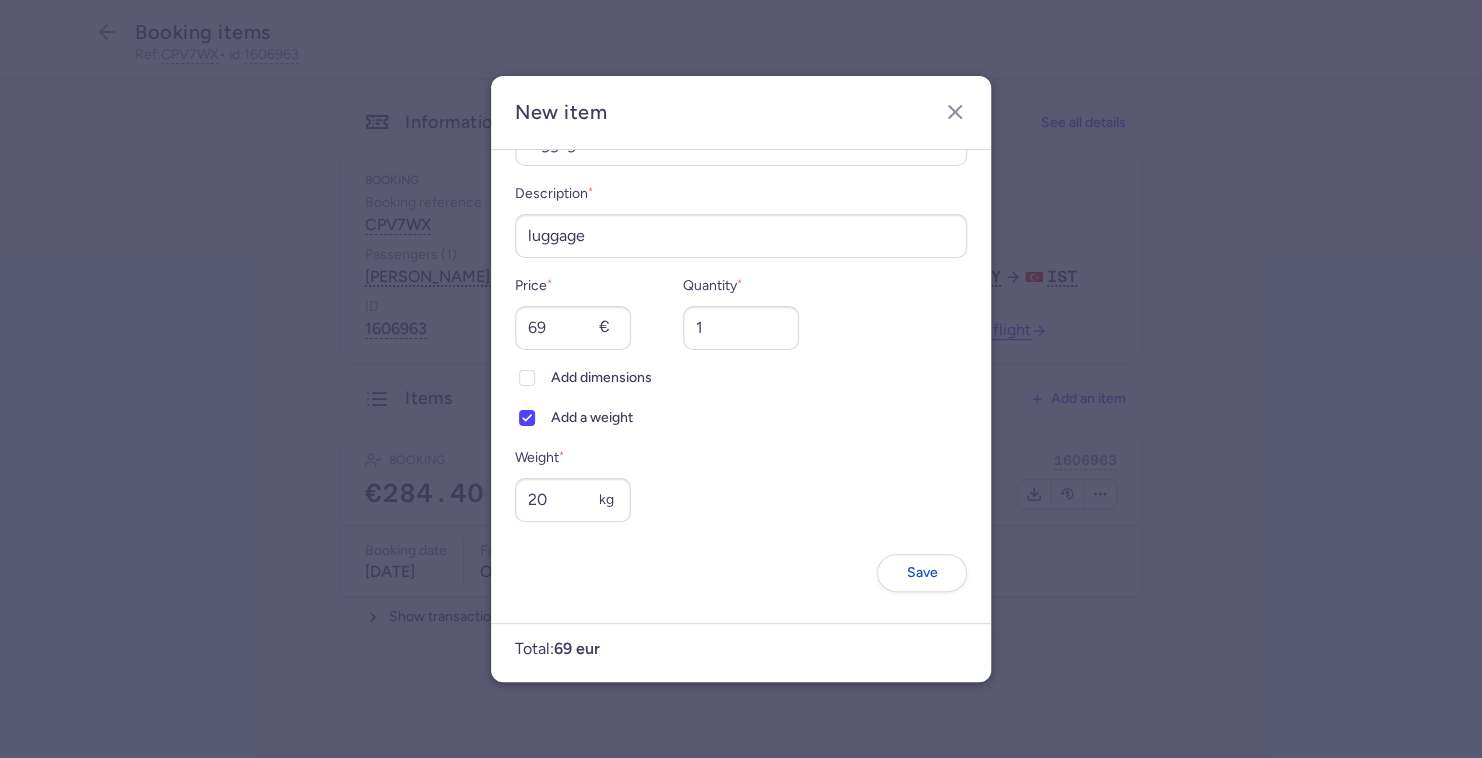 scroll, scrollTop: 93, scrollLeft: 0, axis: vertical 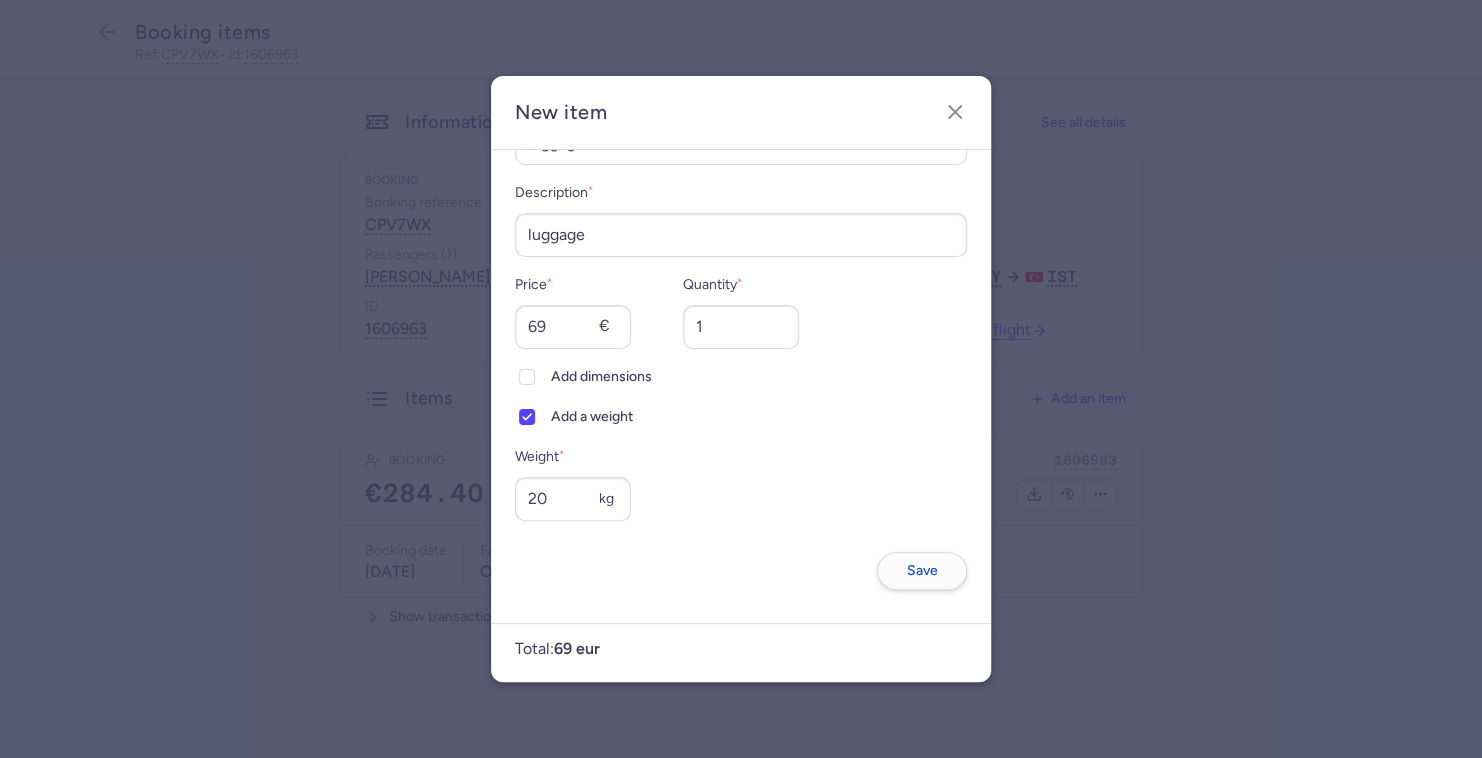 type on "20" 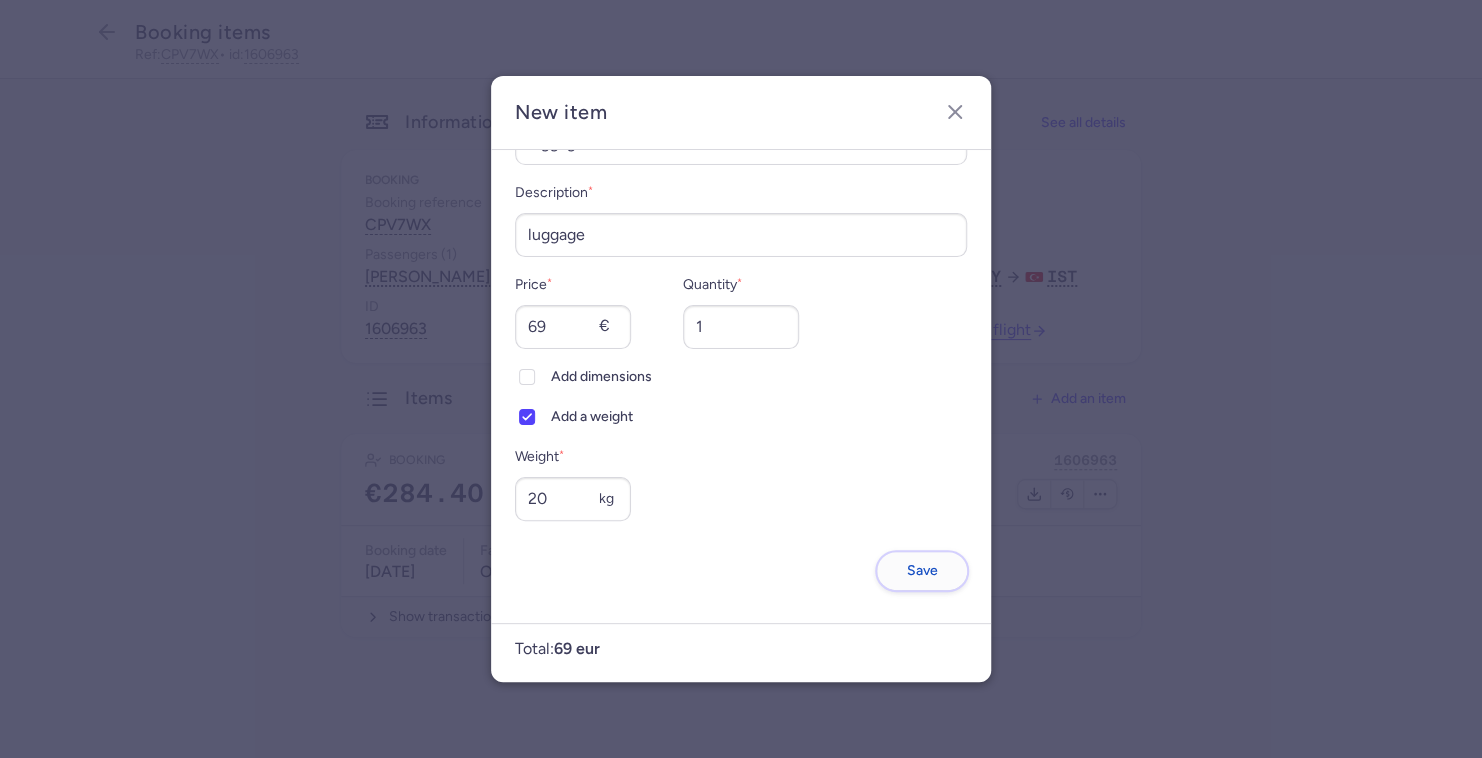 click on "Save" at bounding box center [922, 571] 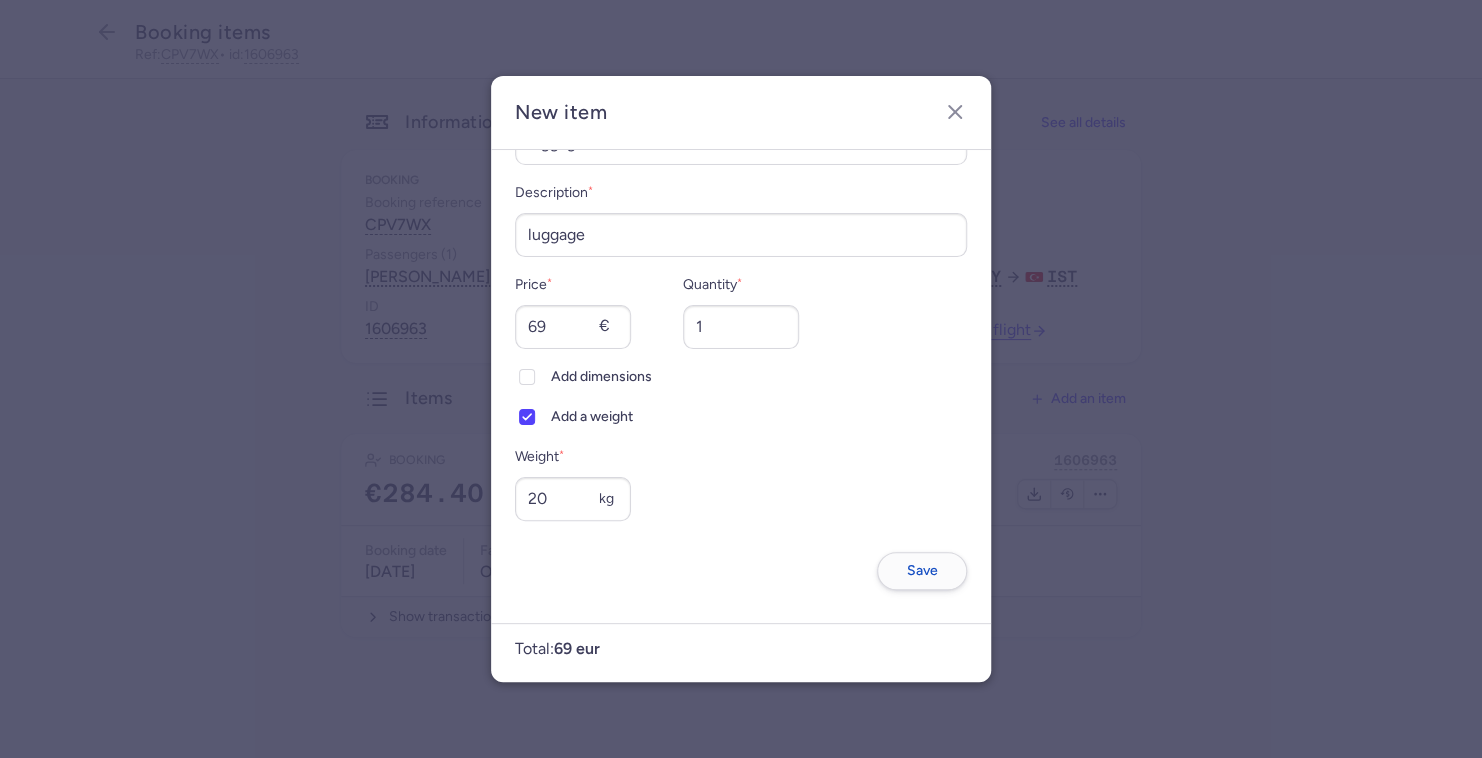 scroll, scrollTop: 0, scrollLeft: 0, axis: both 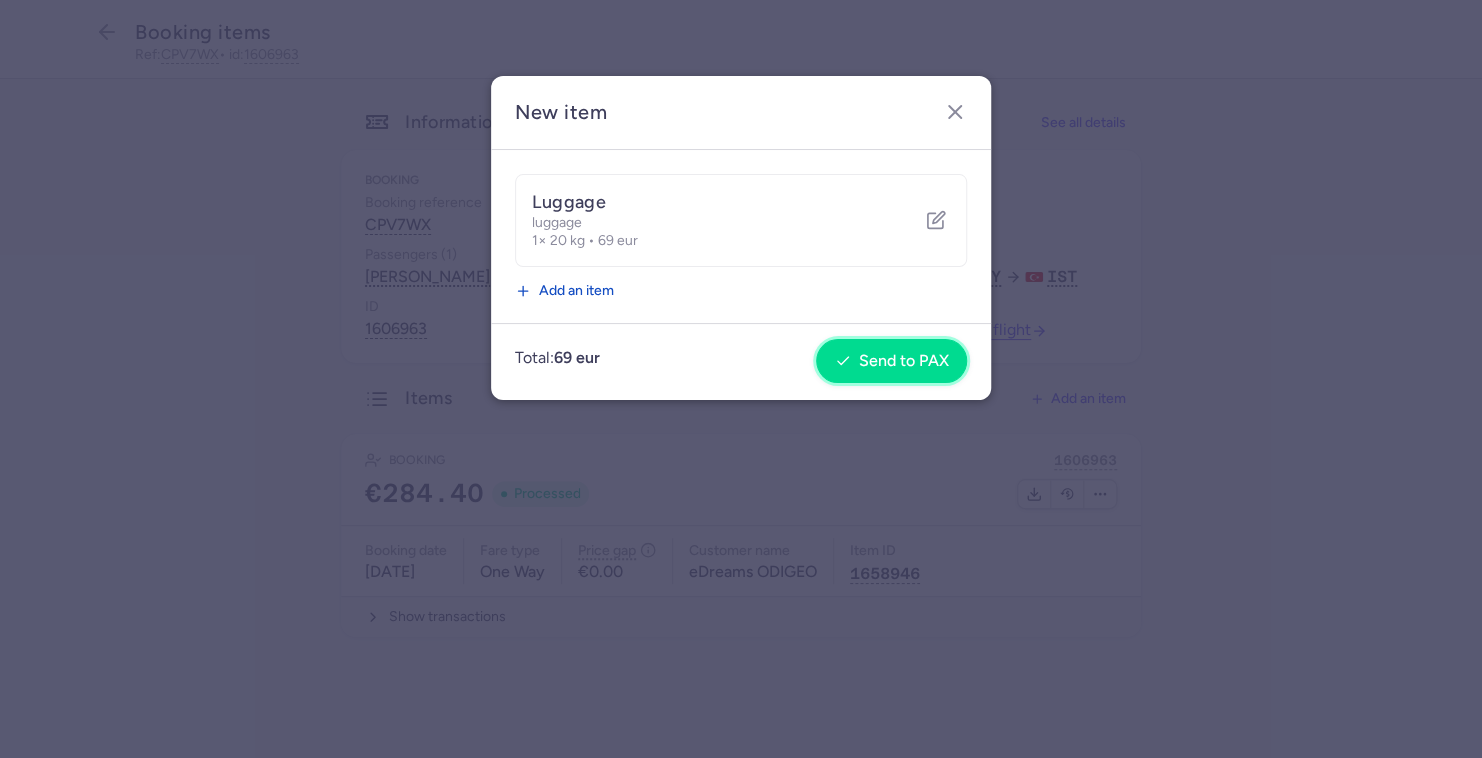 click on "Send to PAX" at bounding box center (891, 361) 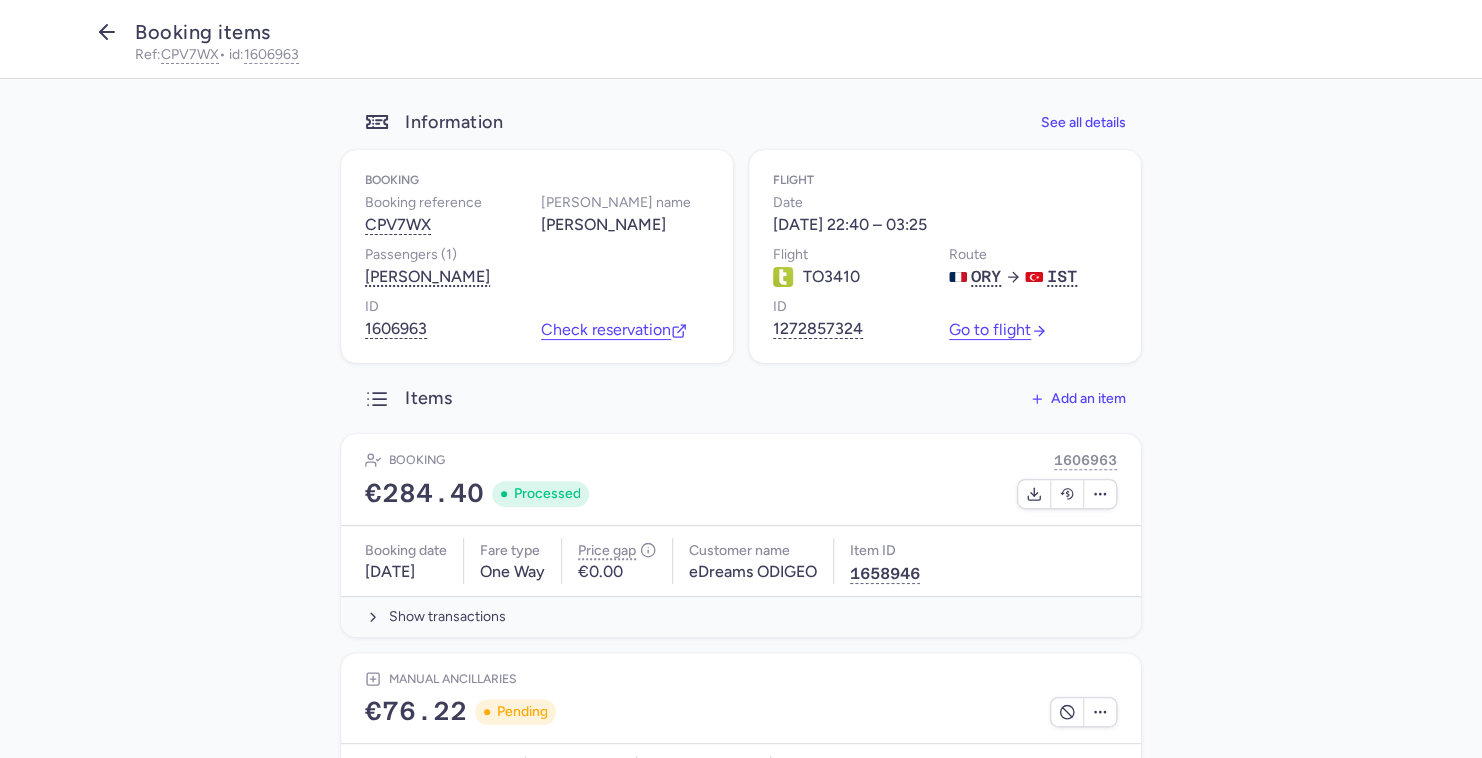 click 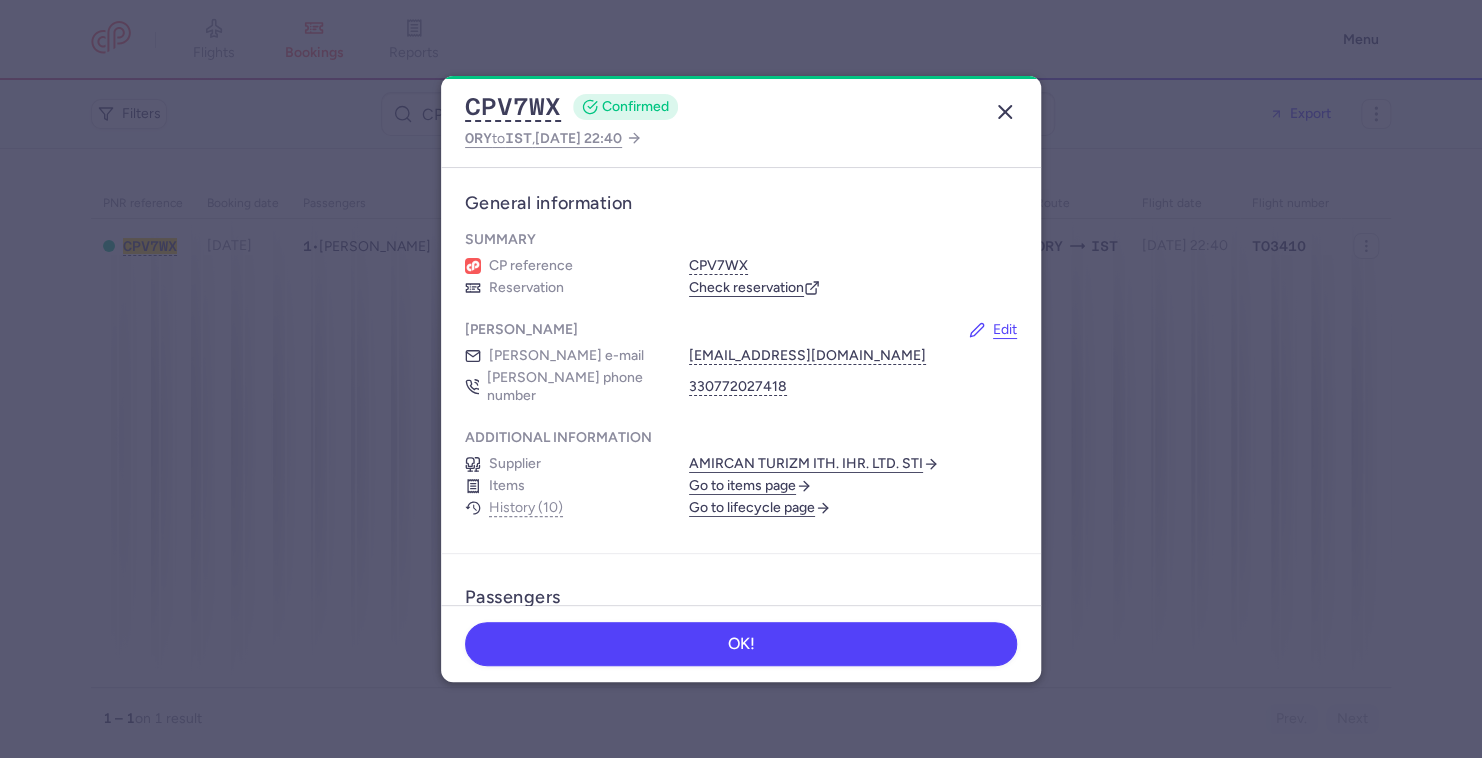 click 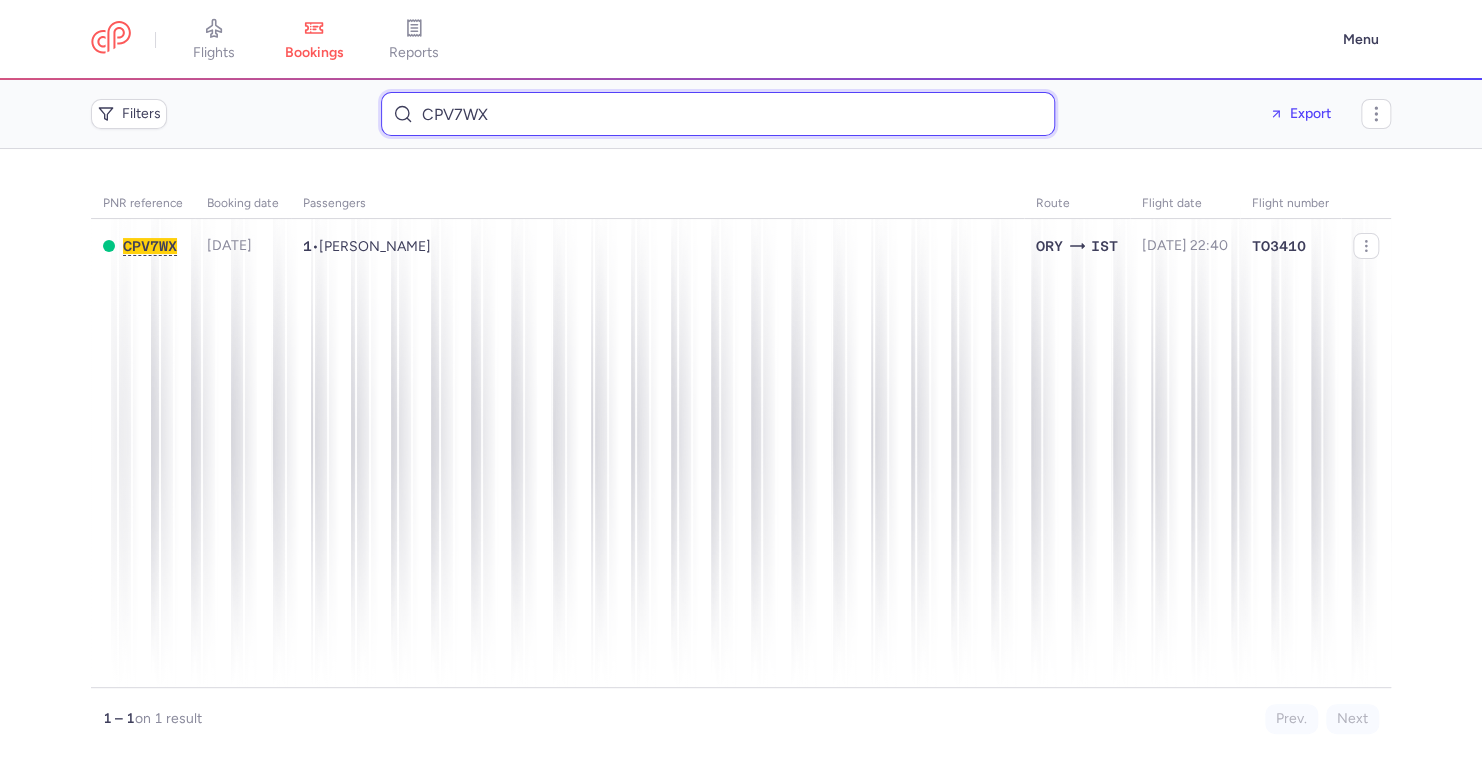 drag, startPoint x: 677, startPoint y: 135, endPoint x: 664, endPoint y: 127, distance: 15.264338 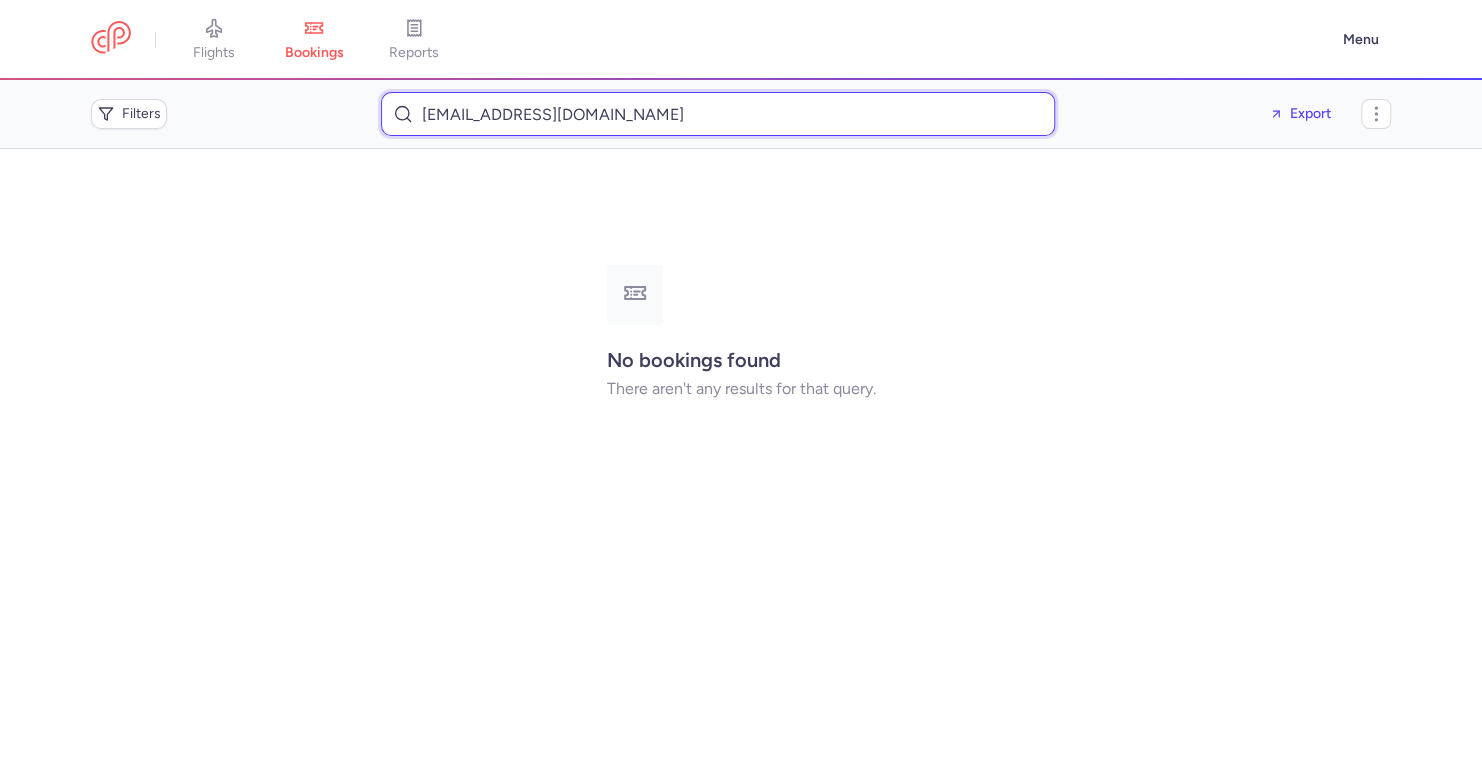 type on "[EMAIL_ADDRESS][DOMAIN_NAME]" 